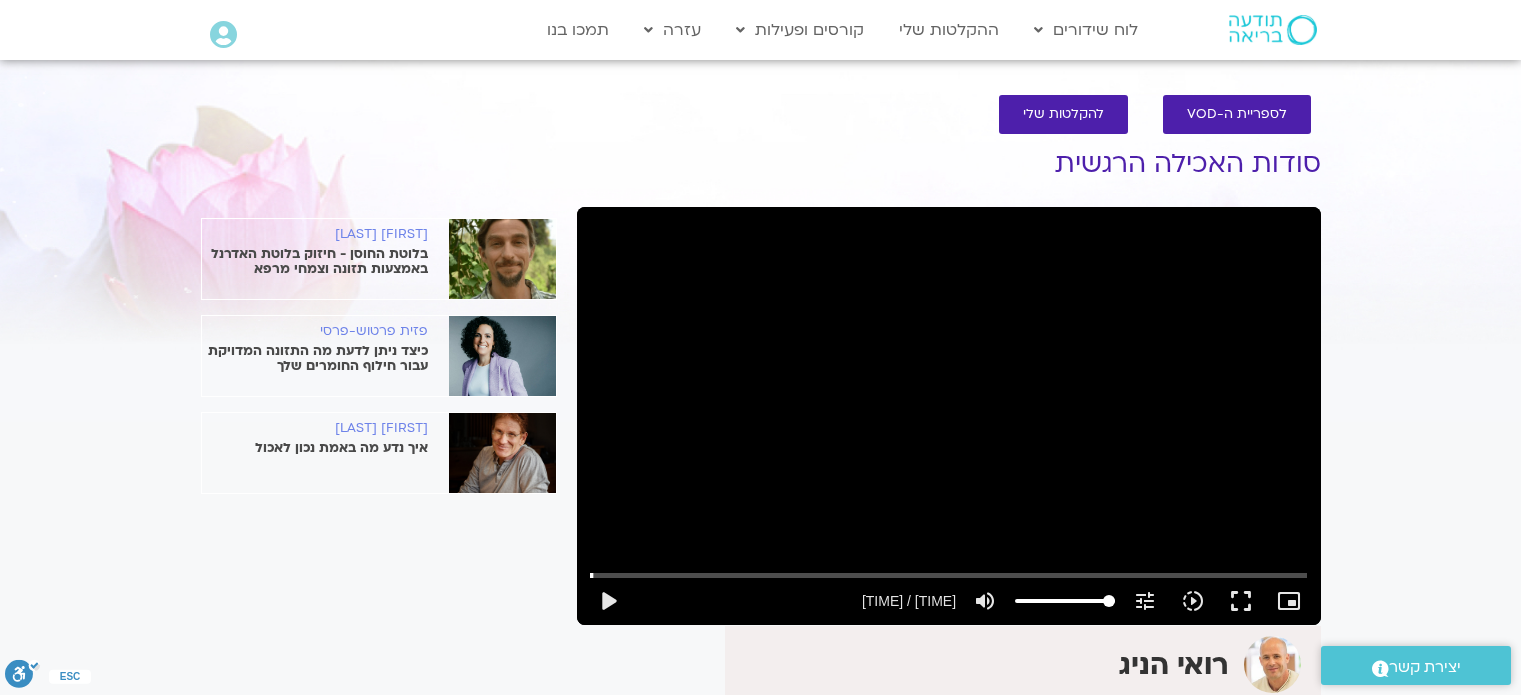 scroll, scrollTop: 100, scrollLeft: 0, axis: vertical 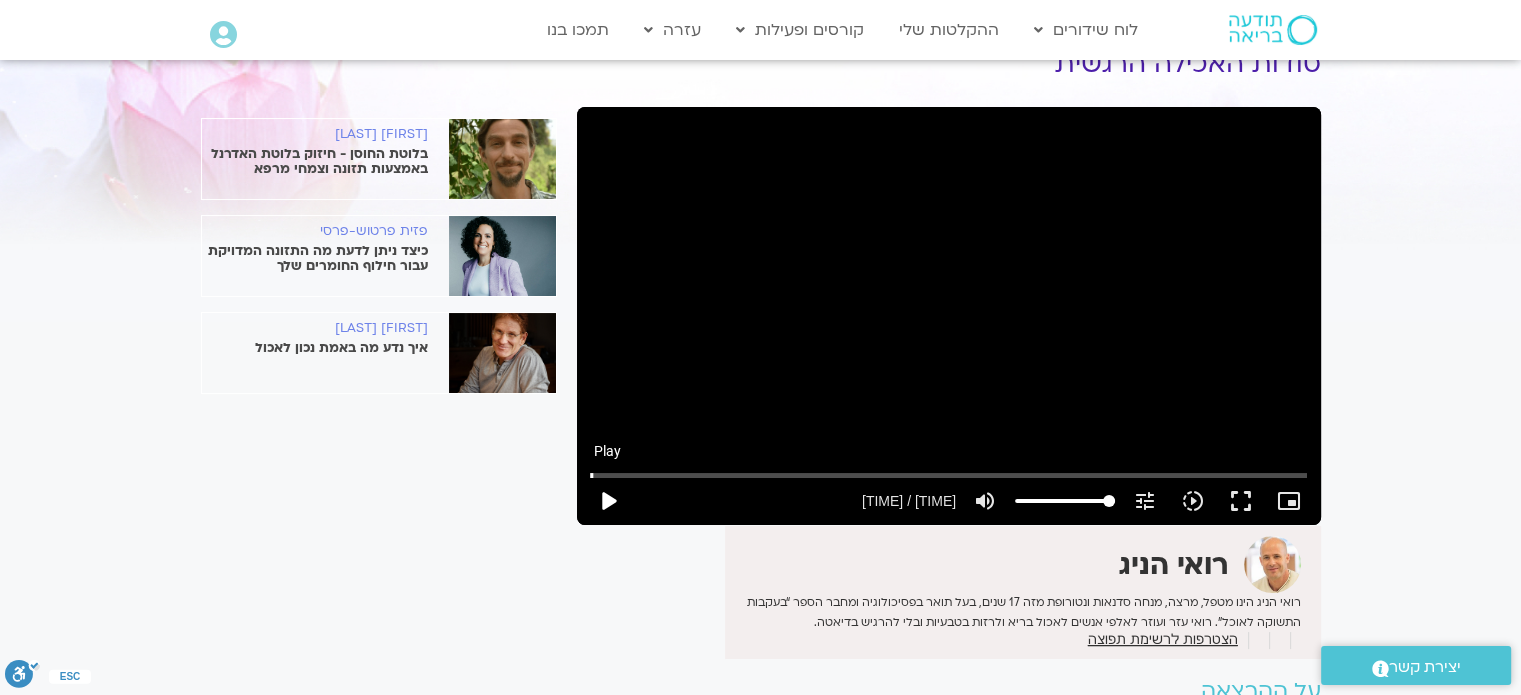 click on "play_arrow" at bounding box center [608, 501] 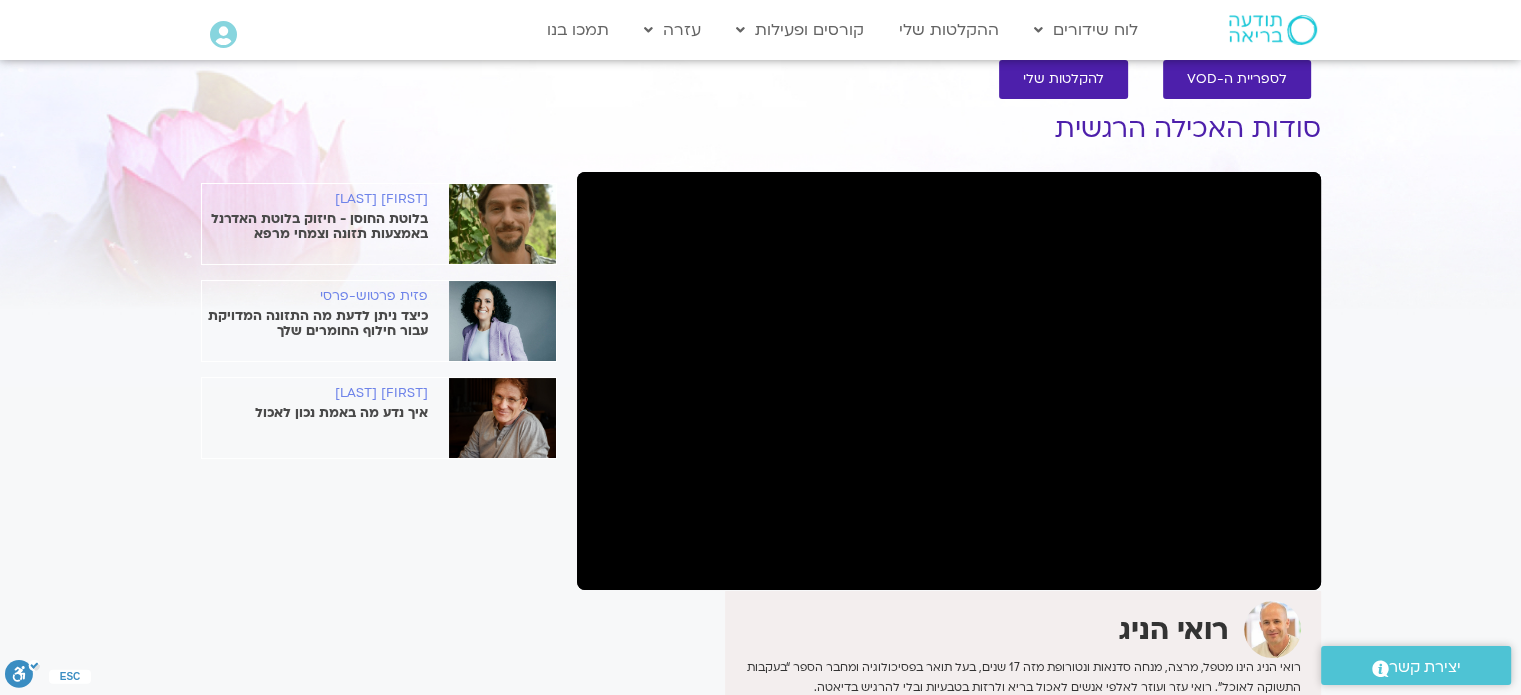 scroll, scrollTop: 0, scrollLeft: 0, axis: both 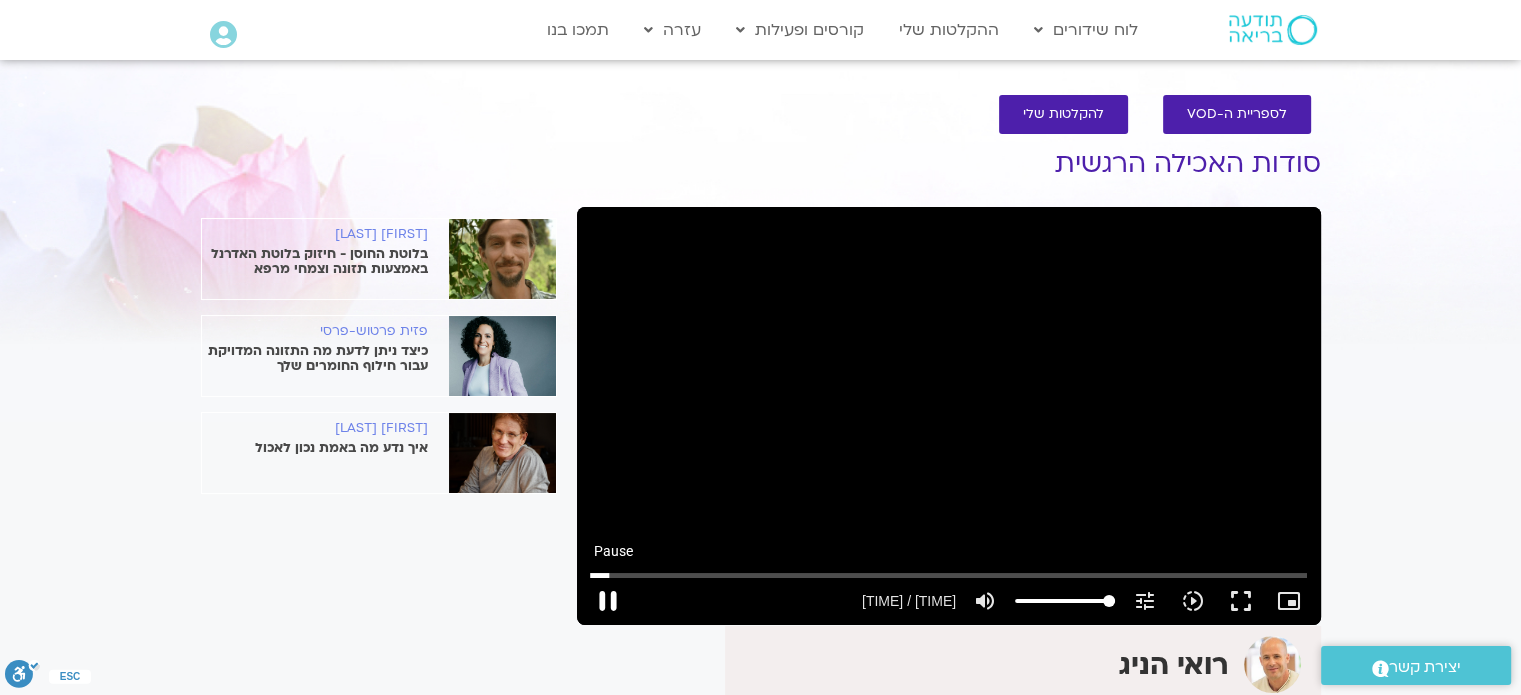 click on "pause" at bounding box center [608, 601] 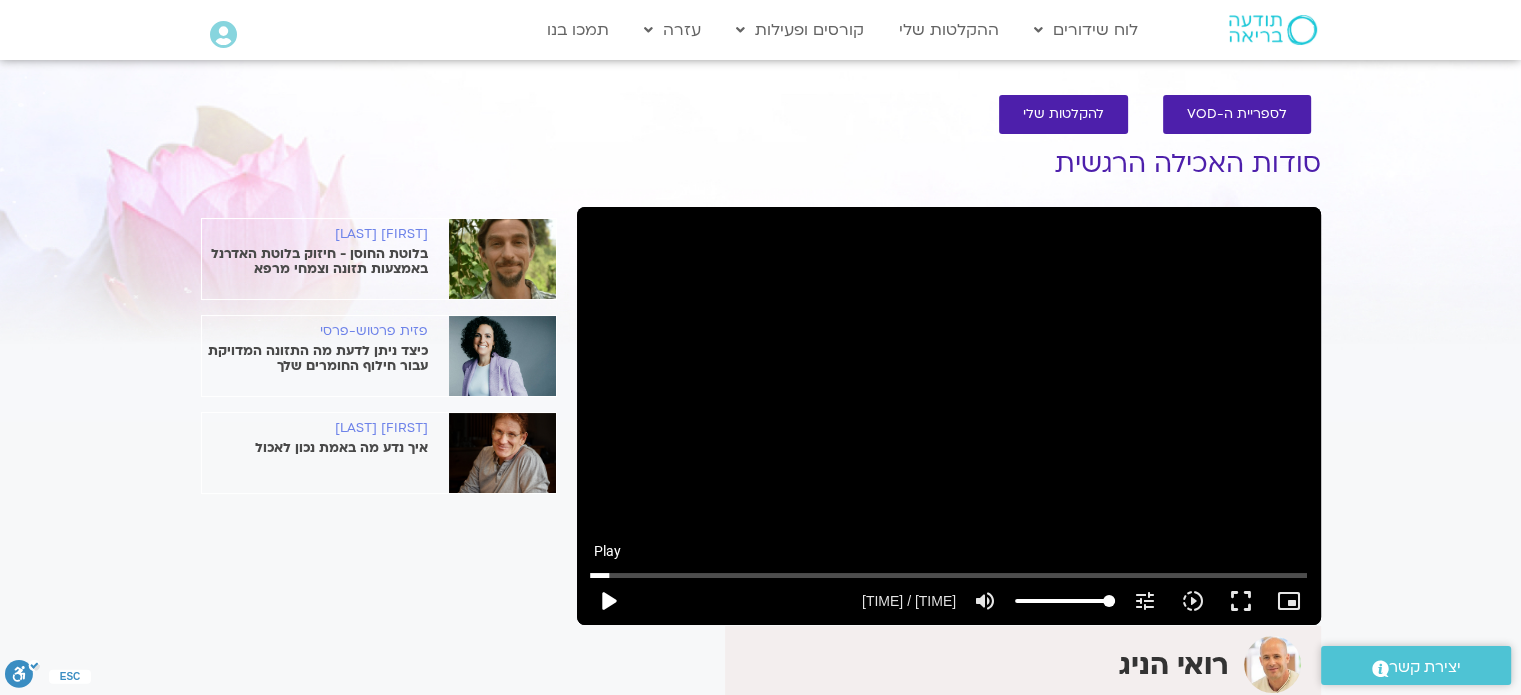 click on "play_arrow" at bounding box center [608, 601] 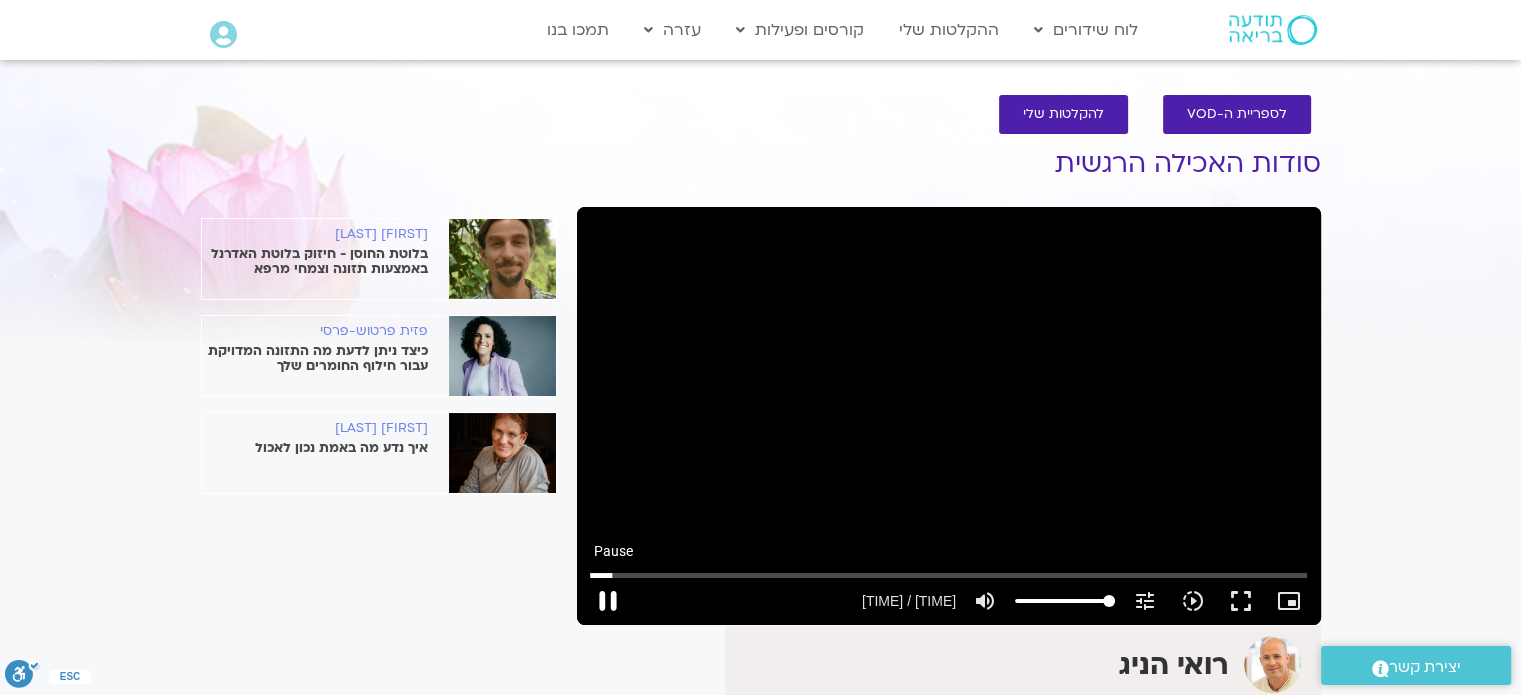 click on "pause" at bounding box center (608, 601) 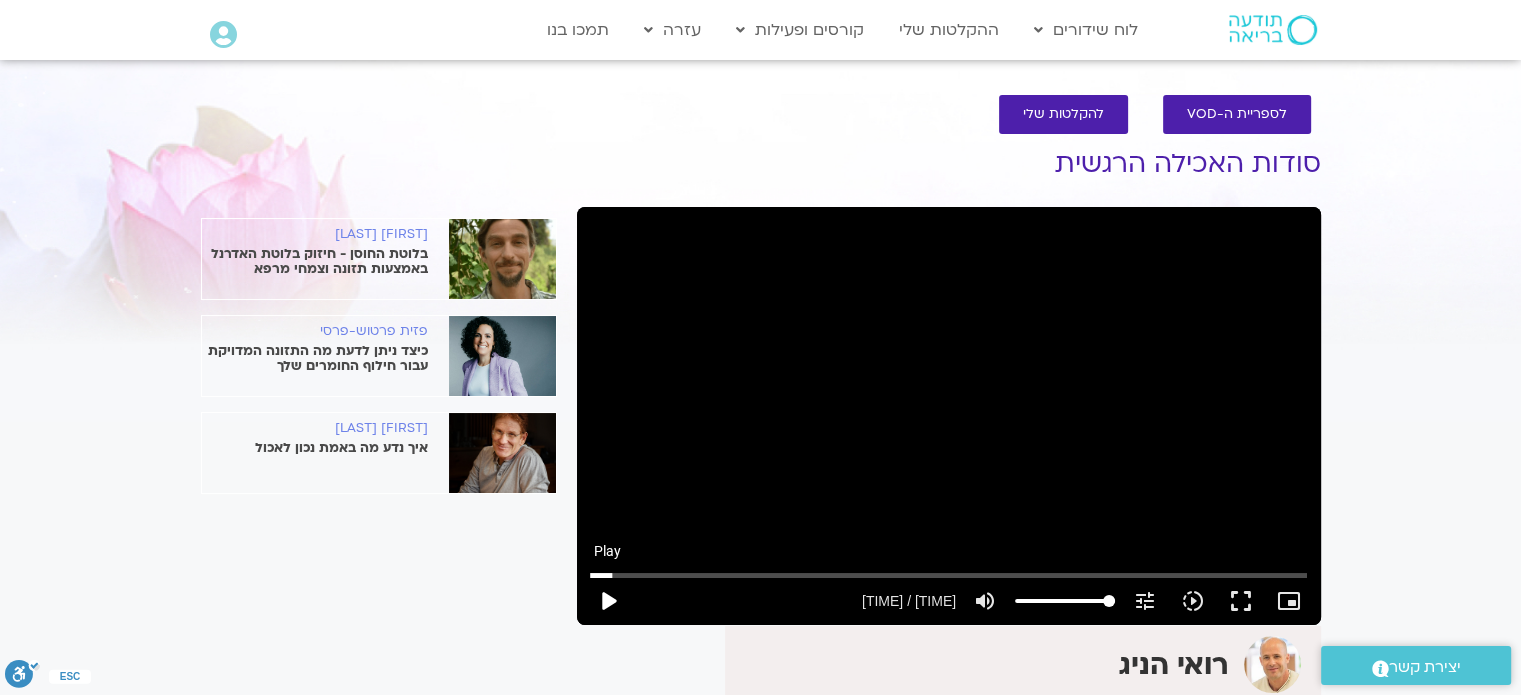click on "play_arrow" at bounding box center [608, 601] 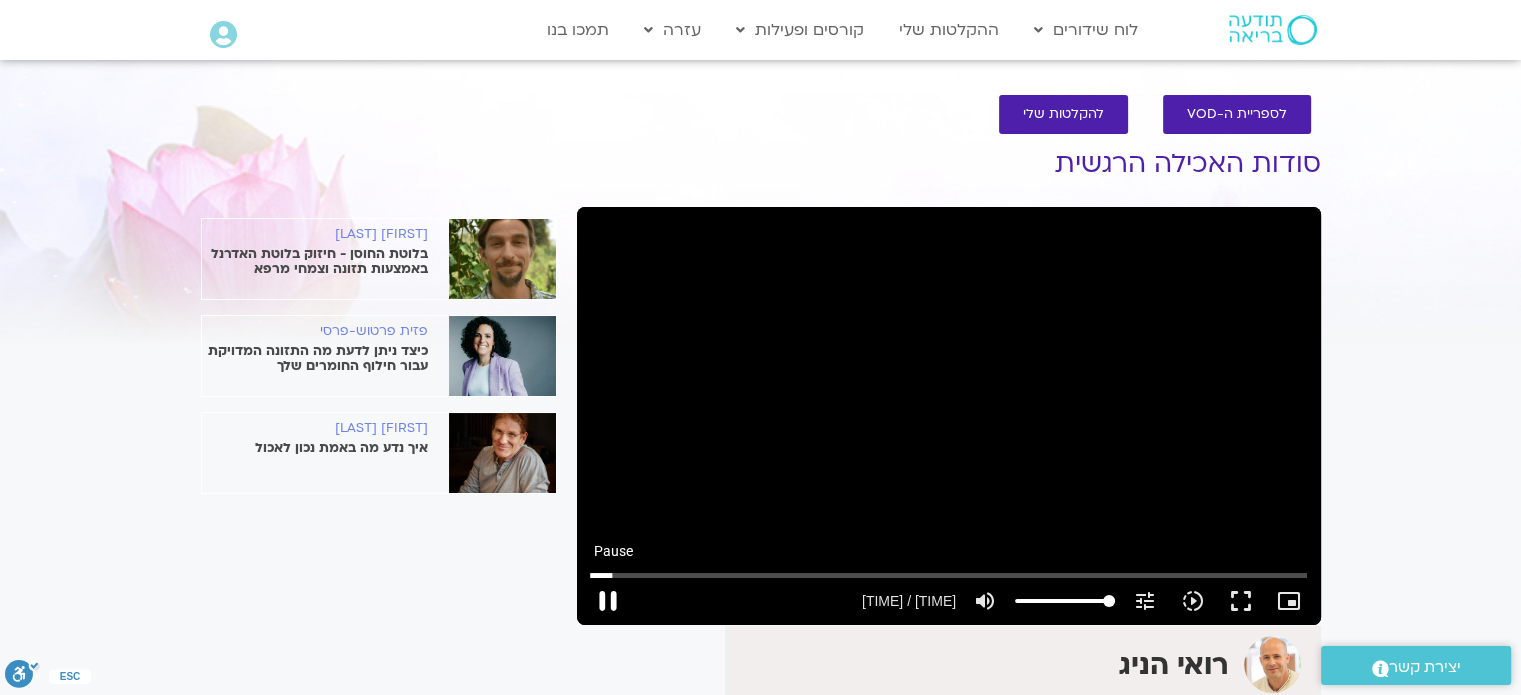 click on "pause" at bounding box center [608, 601] 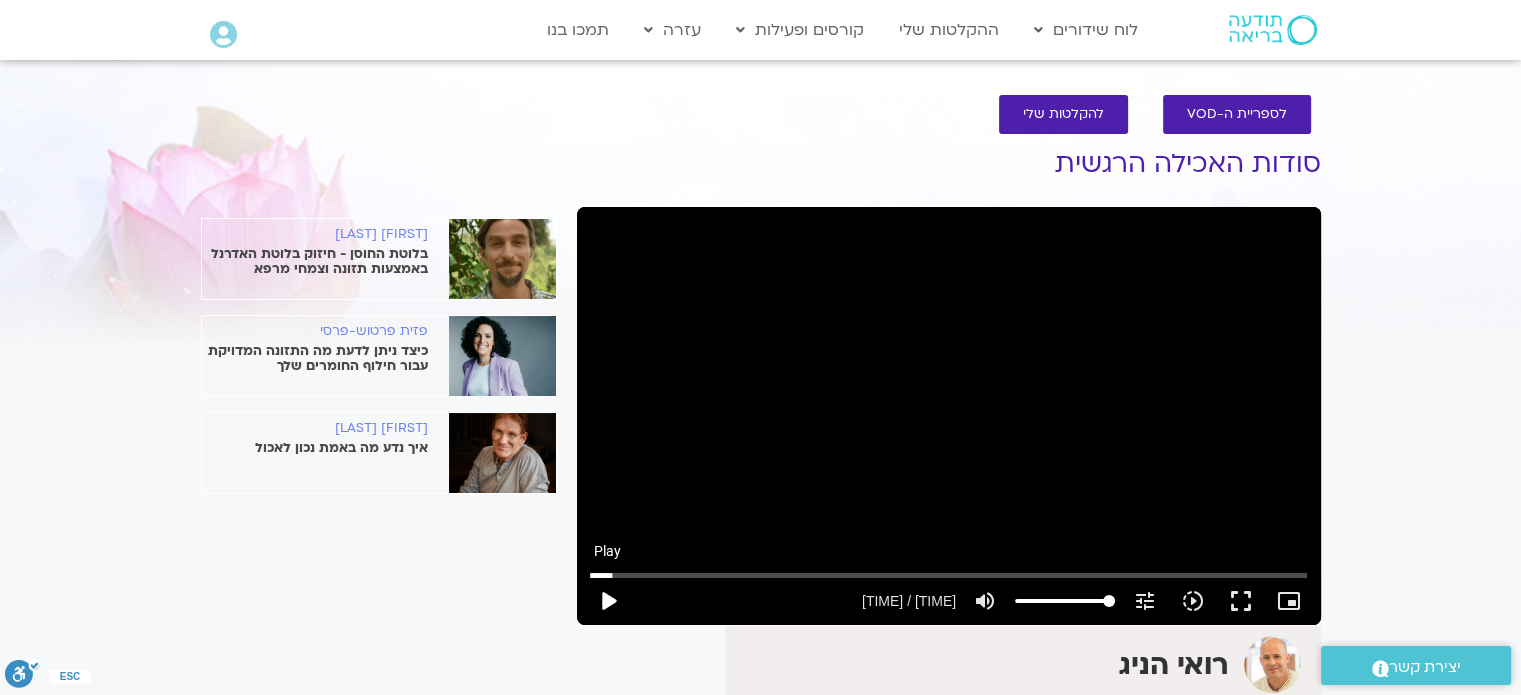 click on "play_arrow" at bounding box center [608, 601] 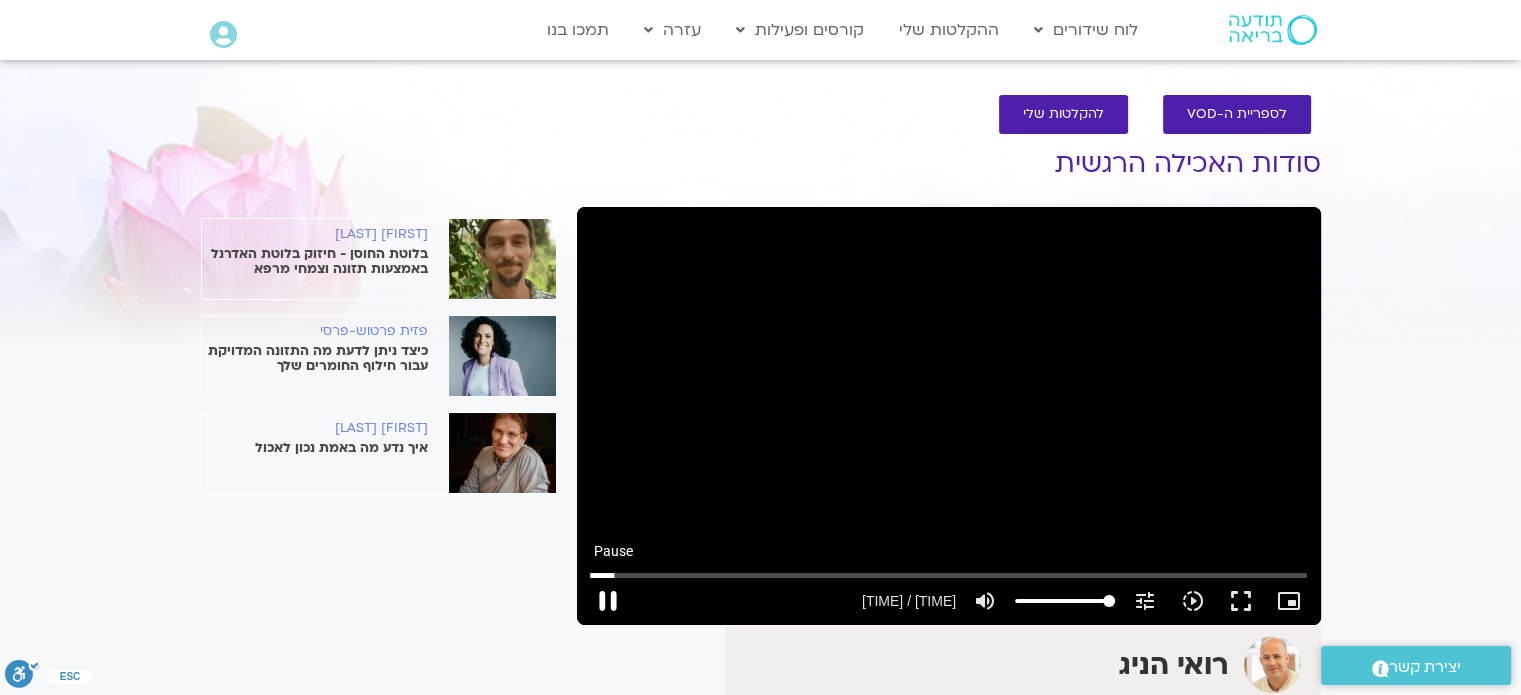 click on "pause" at bounding box center (608, 601) 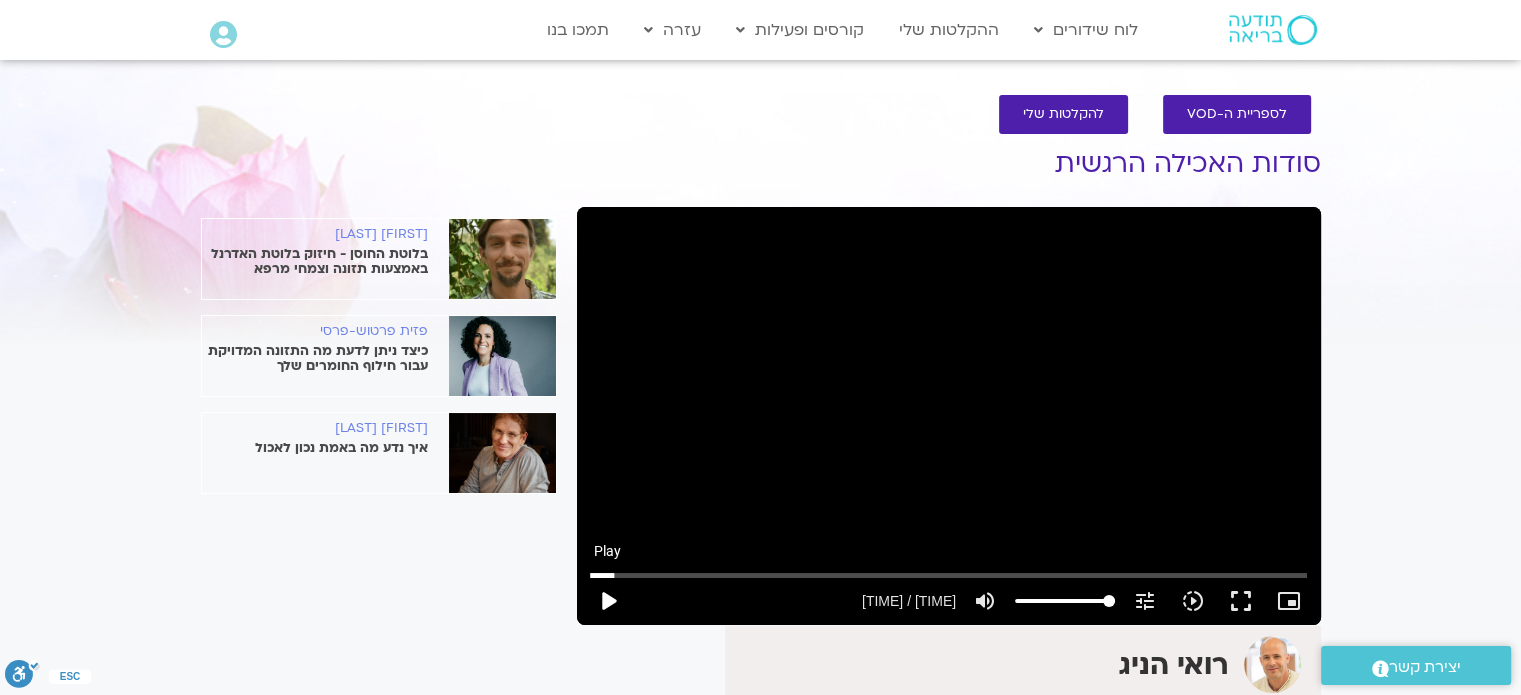 click on "play_arrow" at bounding box center [608, 601] 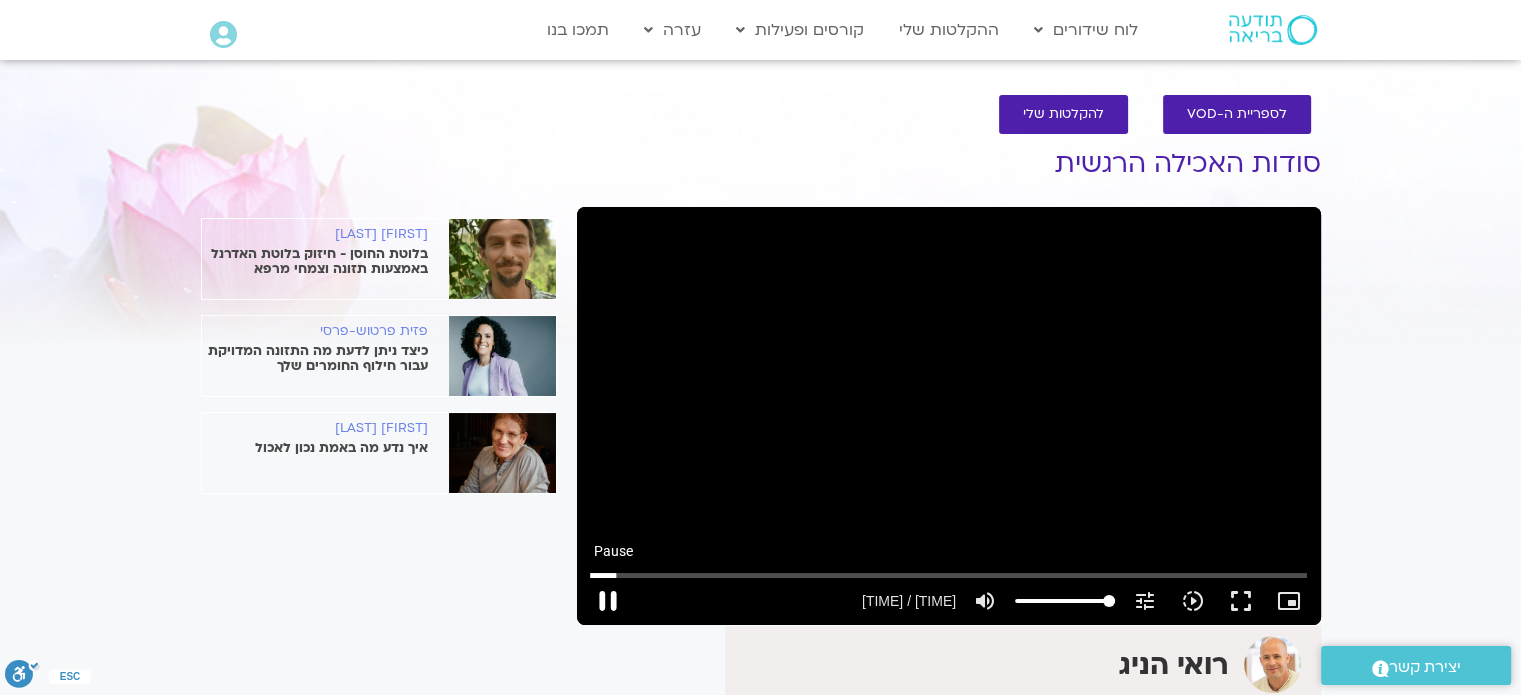 click on "pause" at bounding box center (608, 601) 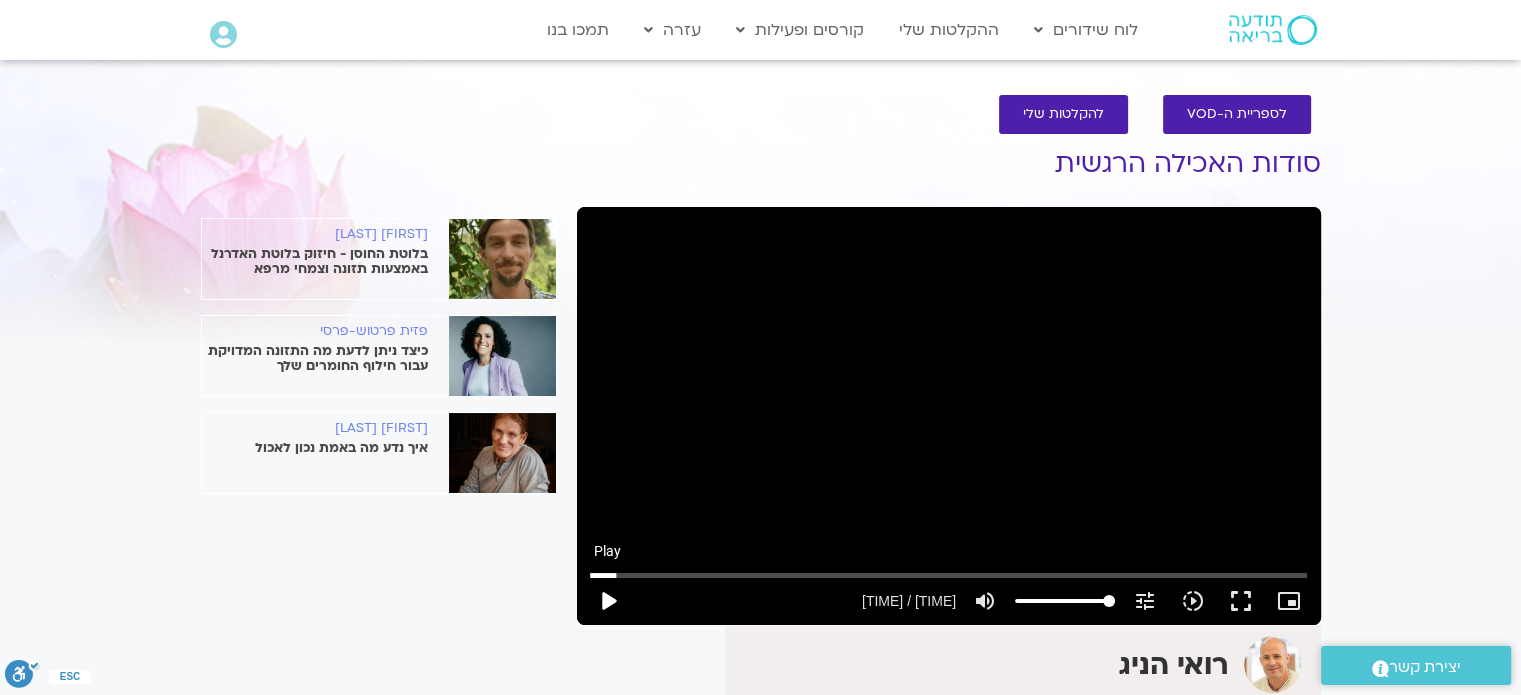click on "play_arrow" at bounding box center [608, 601] 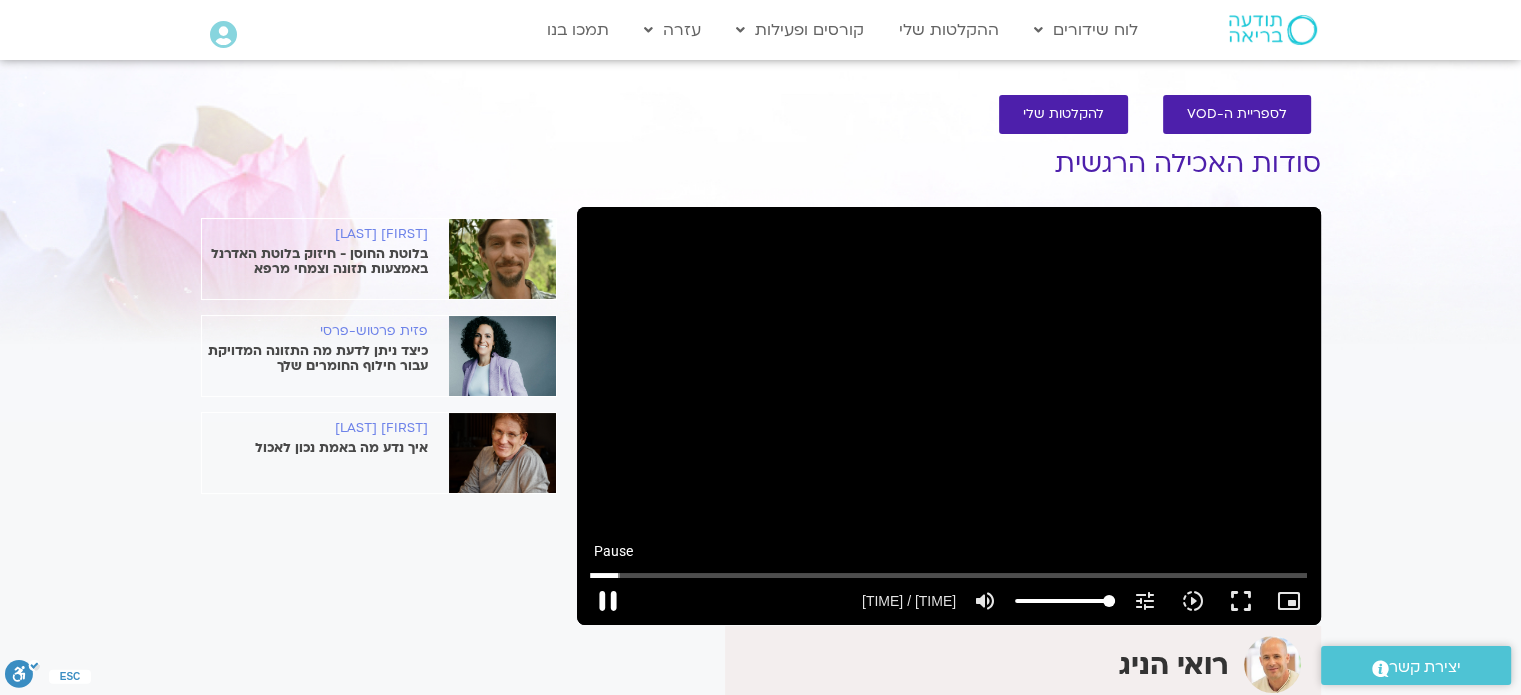 click on "pause" at bounding box center [608, 601] 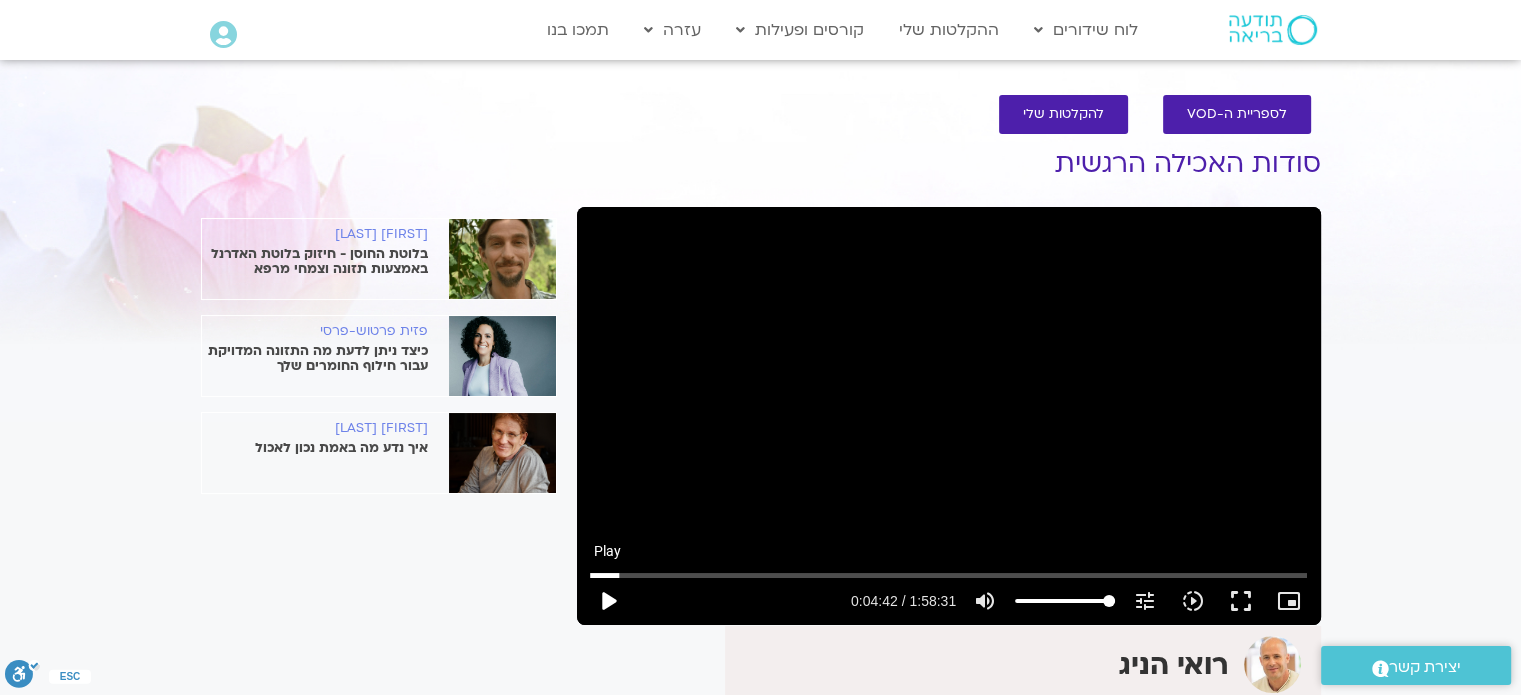 click on "play_arrow" at bounding box center [608, 601] 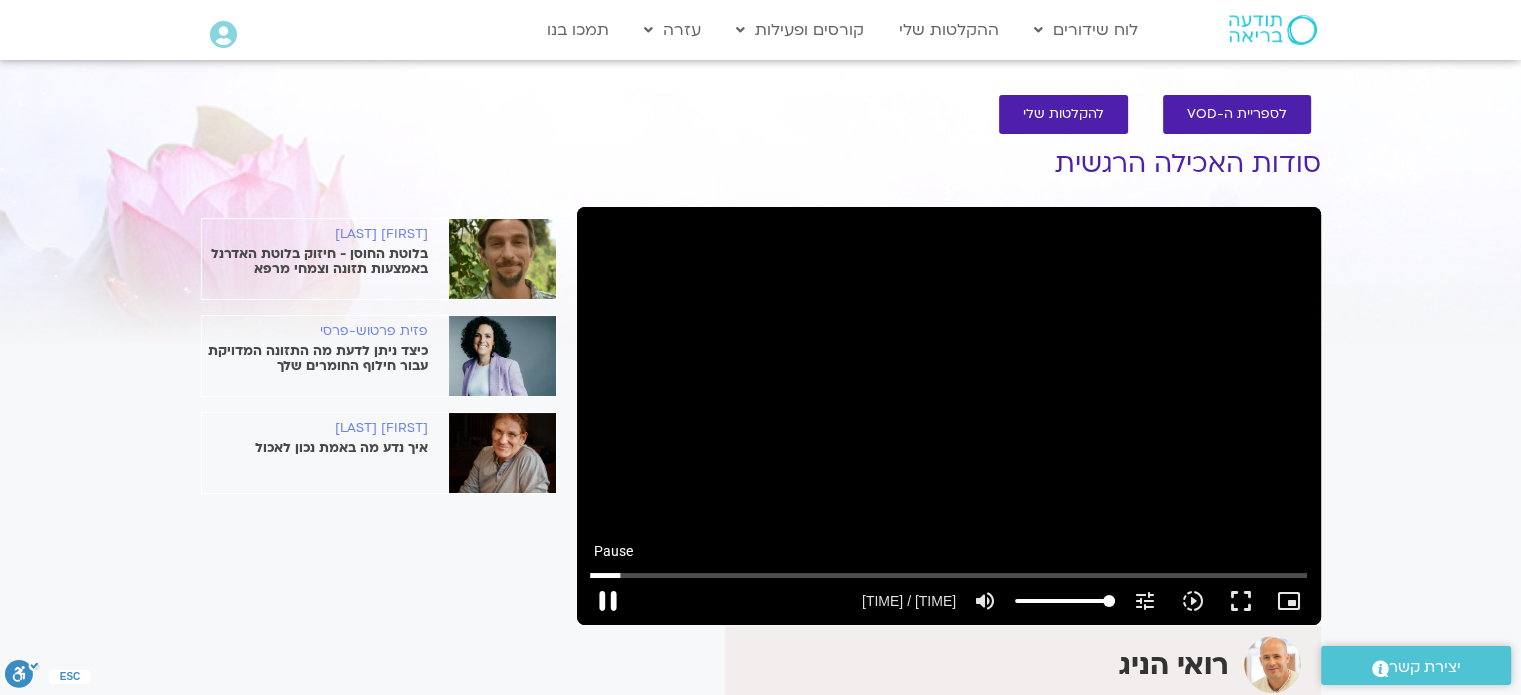 click on "pause" at bounding box center (608, 601) 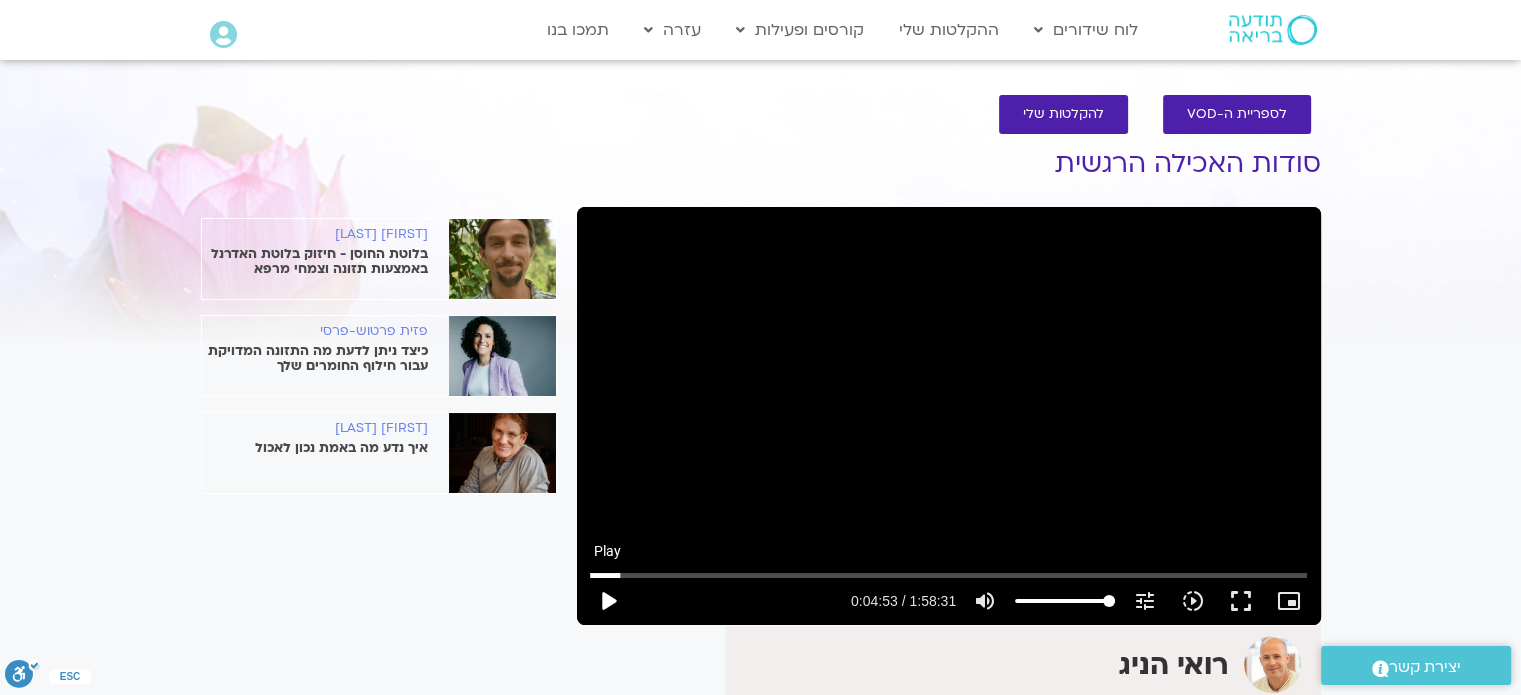 click on "play_arrow" at bounding box center (608, 601) 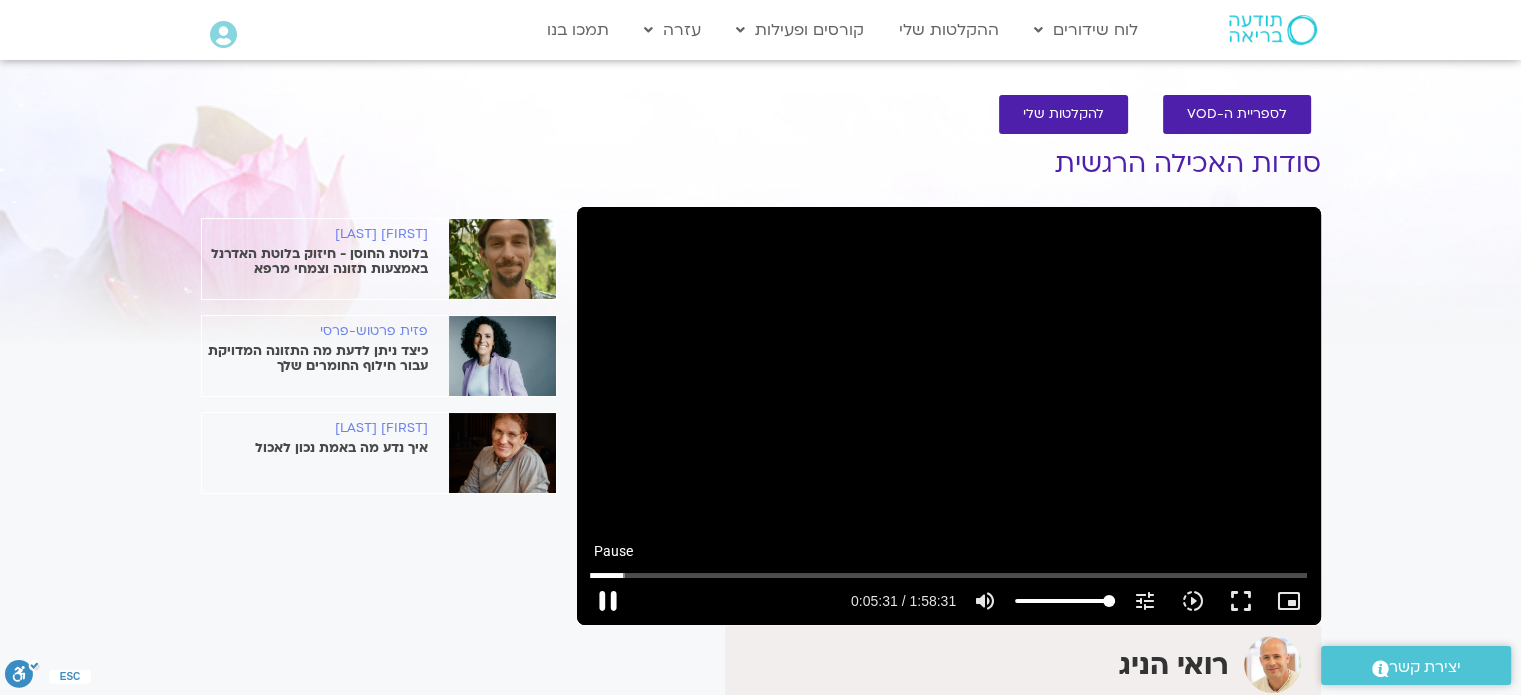 click on "pause" at bounding box center (608, 601) 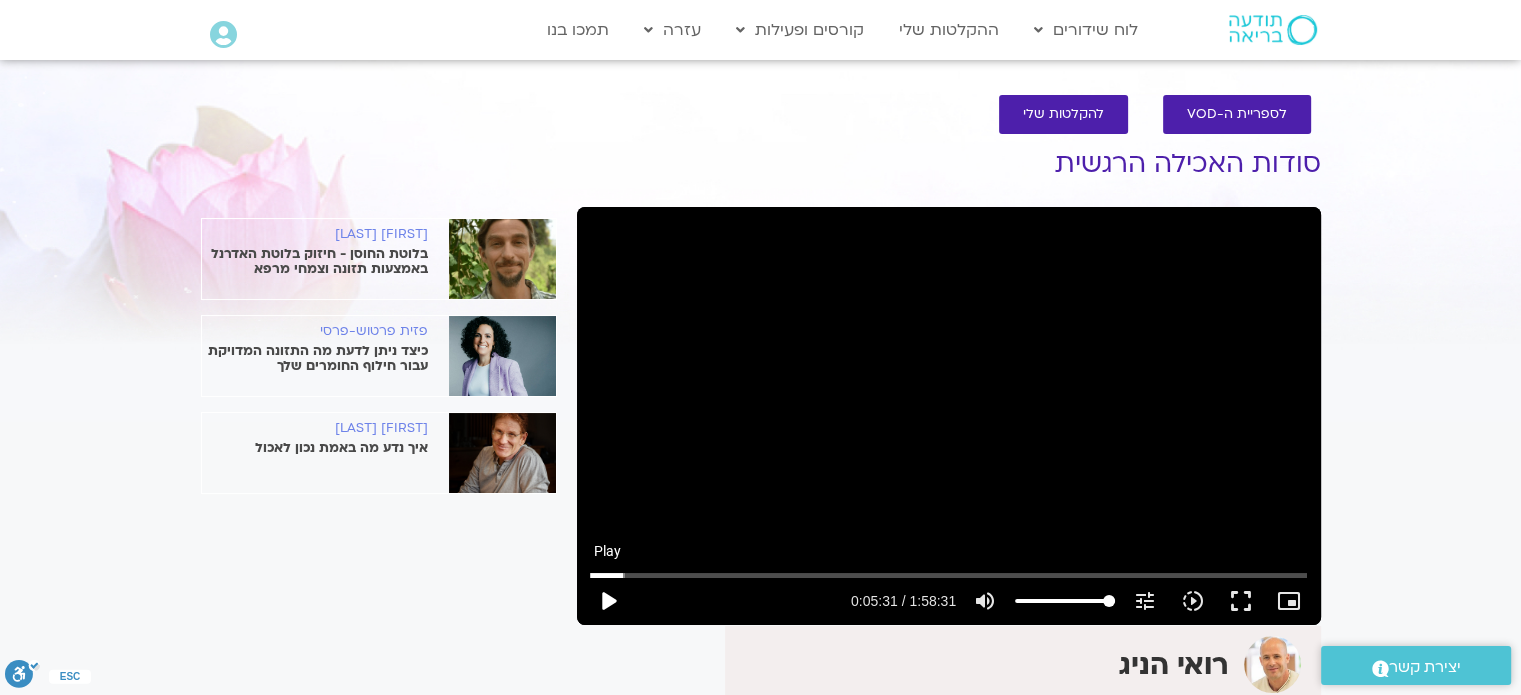 click on "play_arrow" at bounding box center (608, 601) 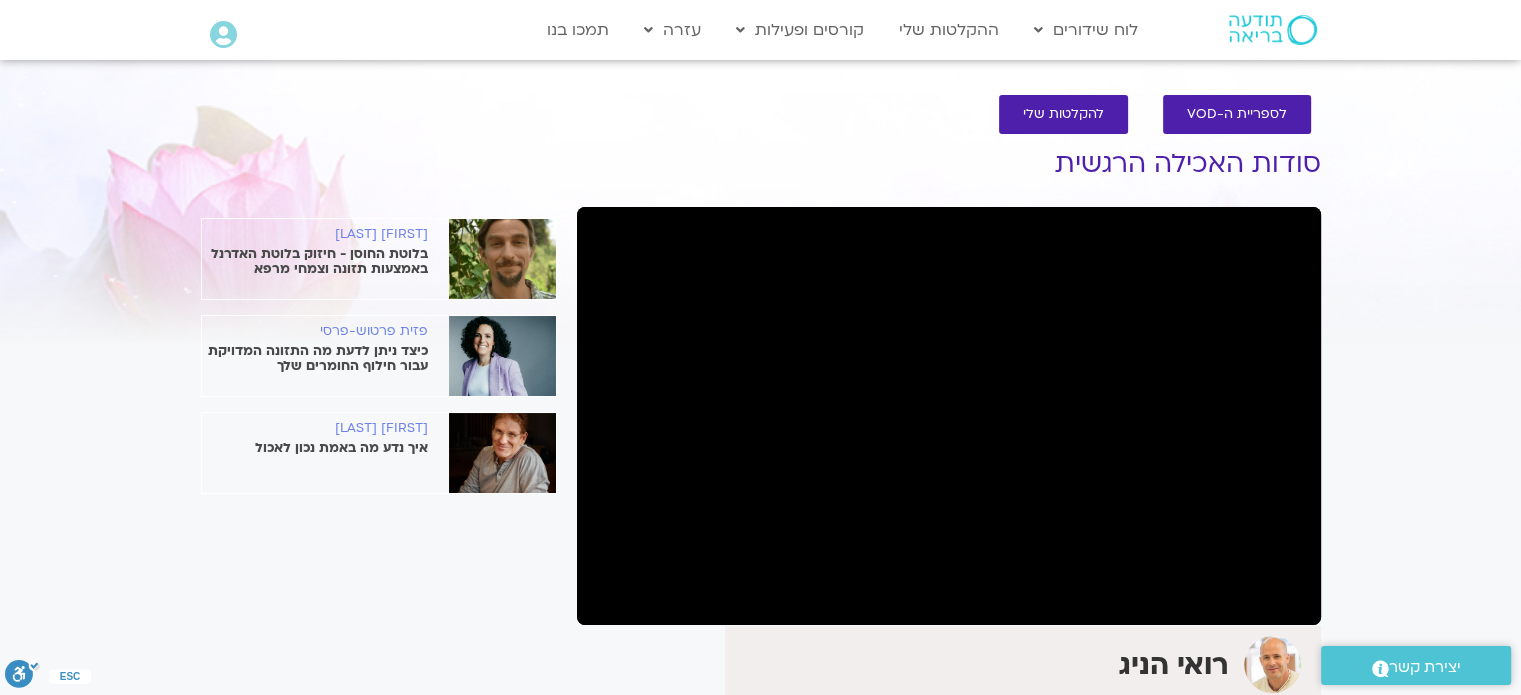 click on "pause" at bounding box center (608, 601) 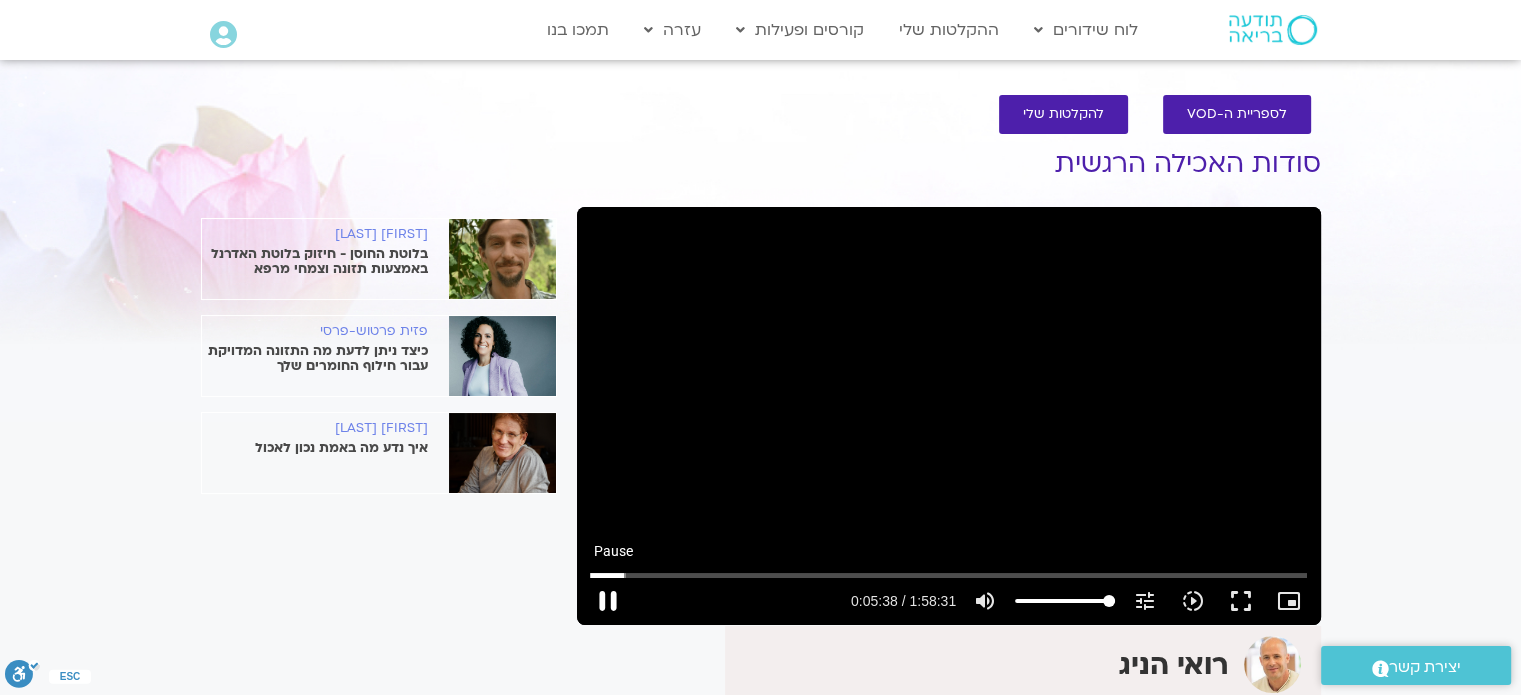 click on "pause" at bounding box center (608, 601) 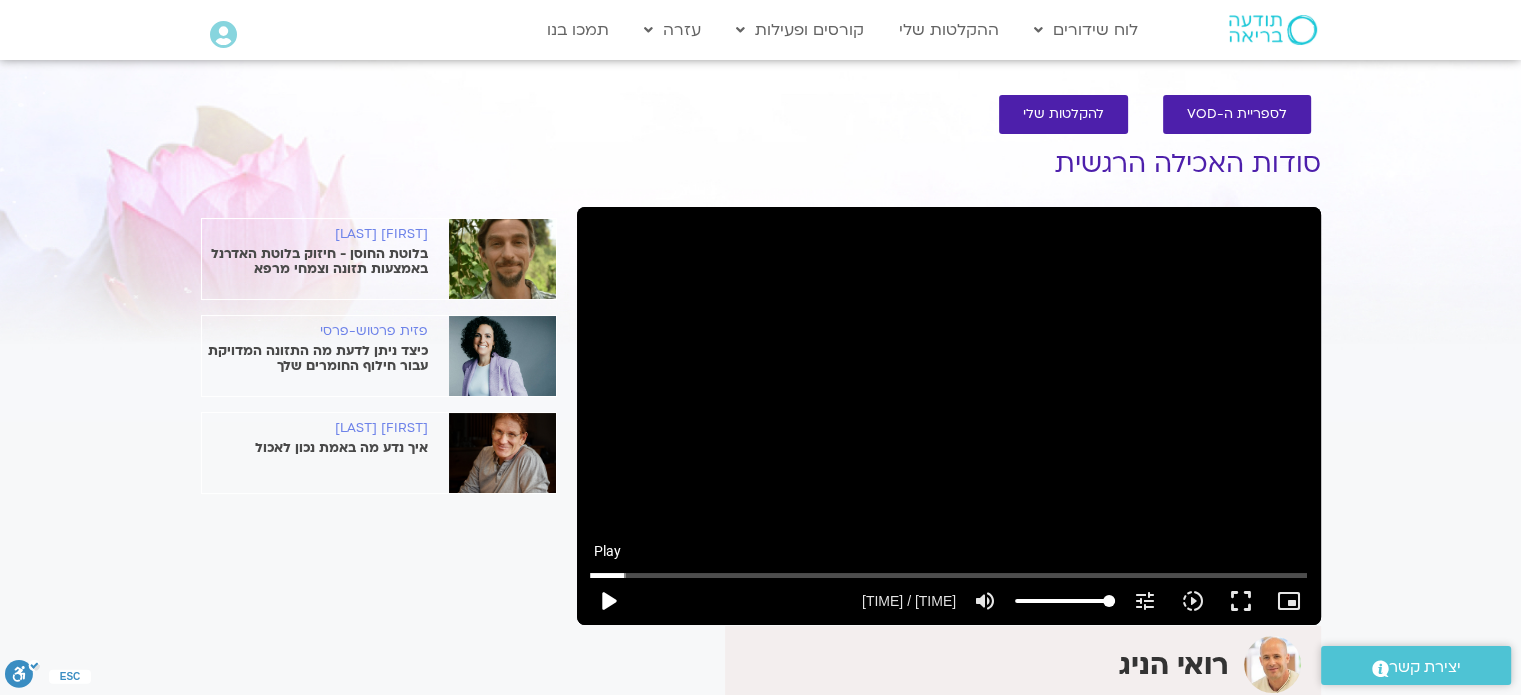 click on "play_arrow" at bounding box center (608, 601) 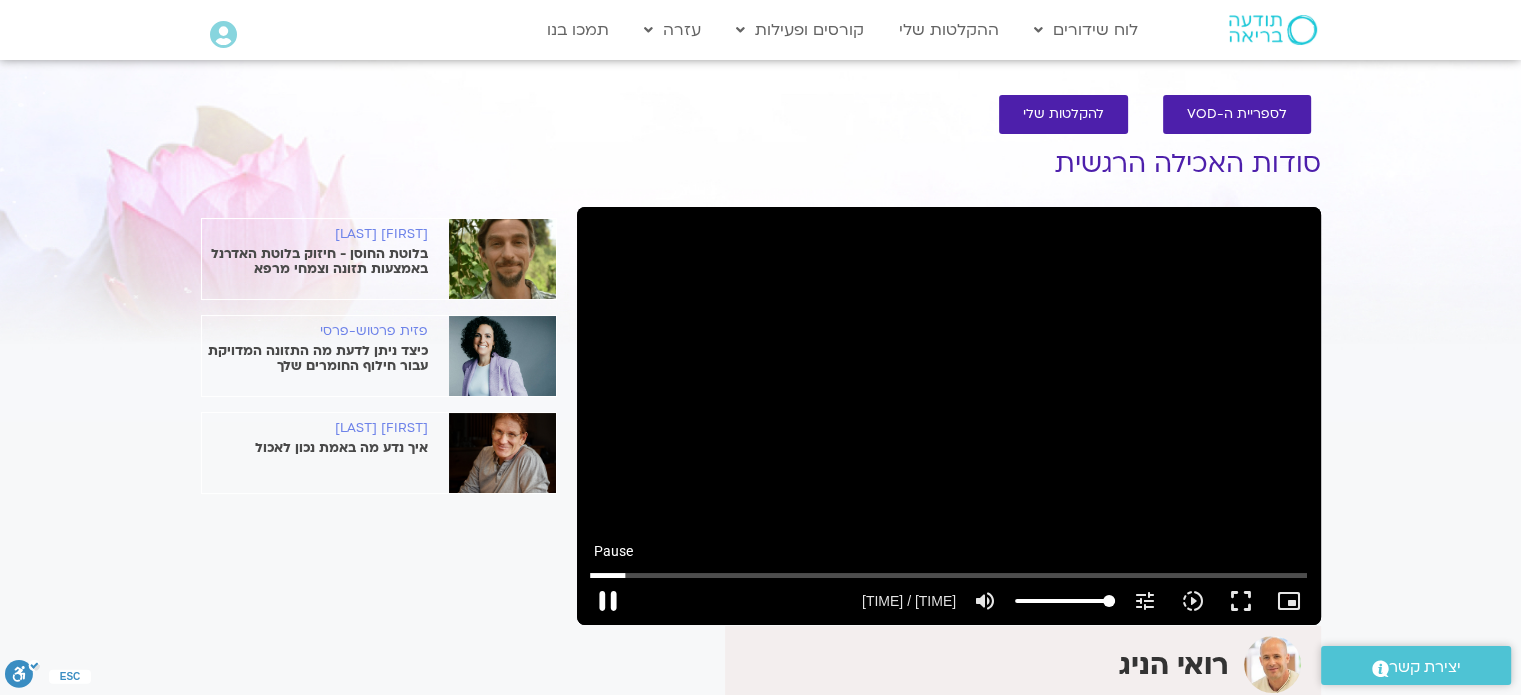 click on "pause" at bounding box center (608, 601) 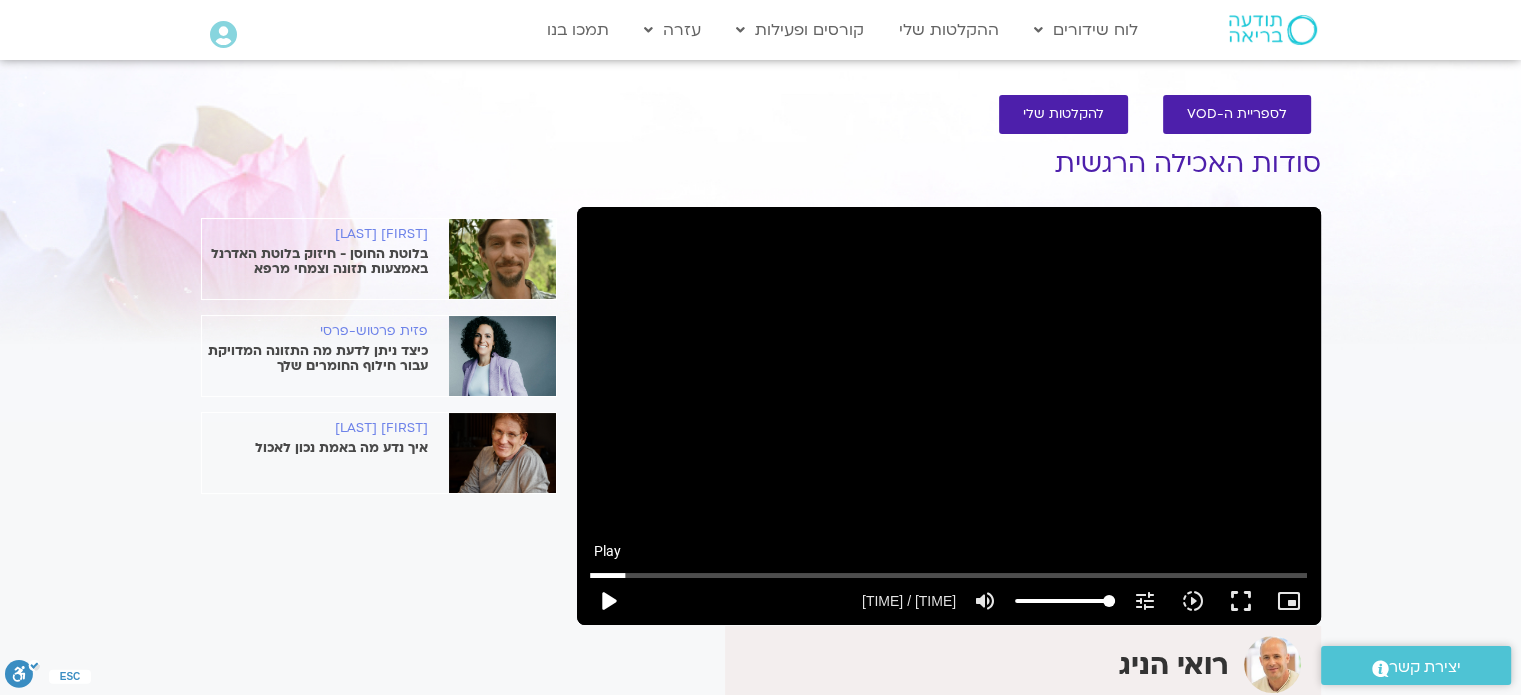 click on "play_arrow" at bounding box center [608, 601] 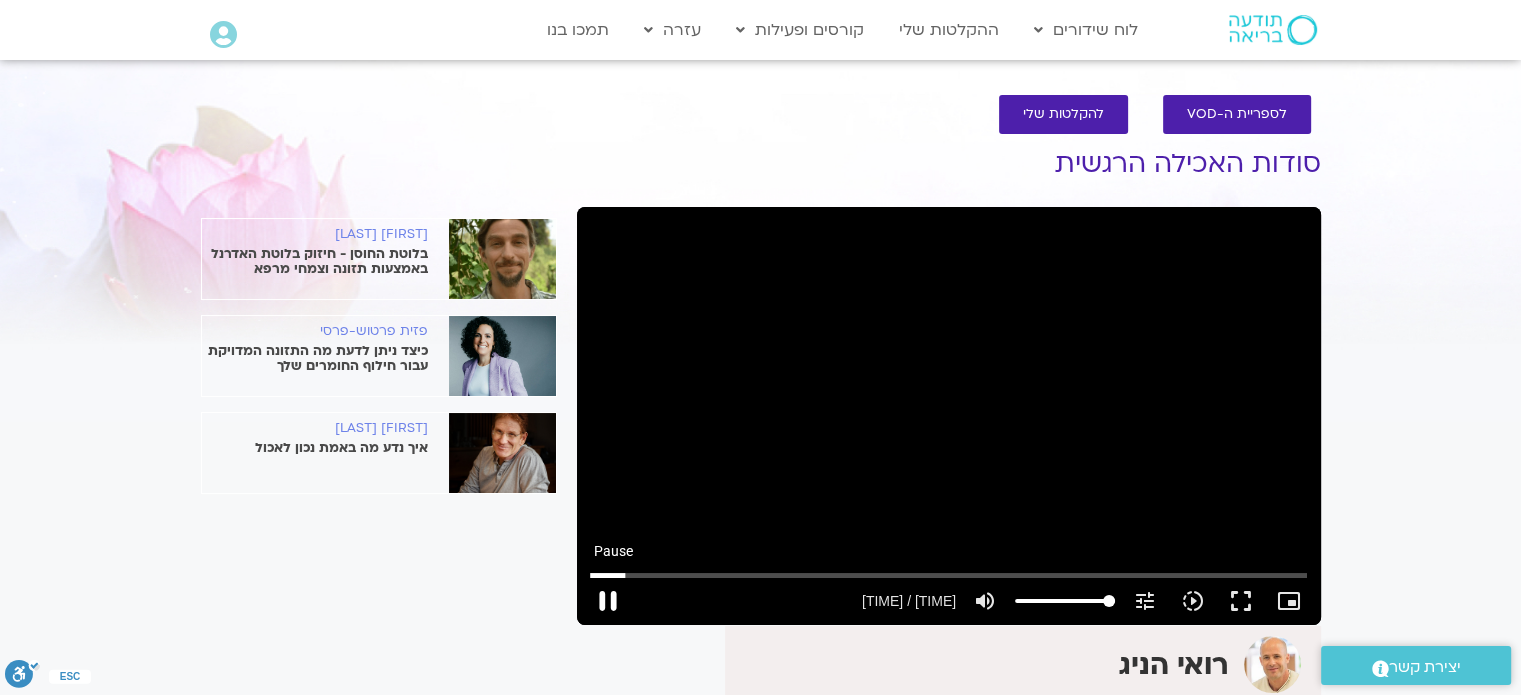 click on "pause" at bounding box center [608, 601] 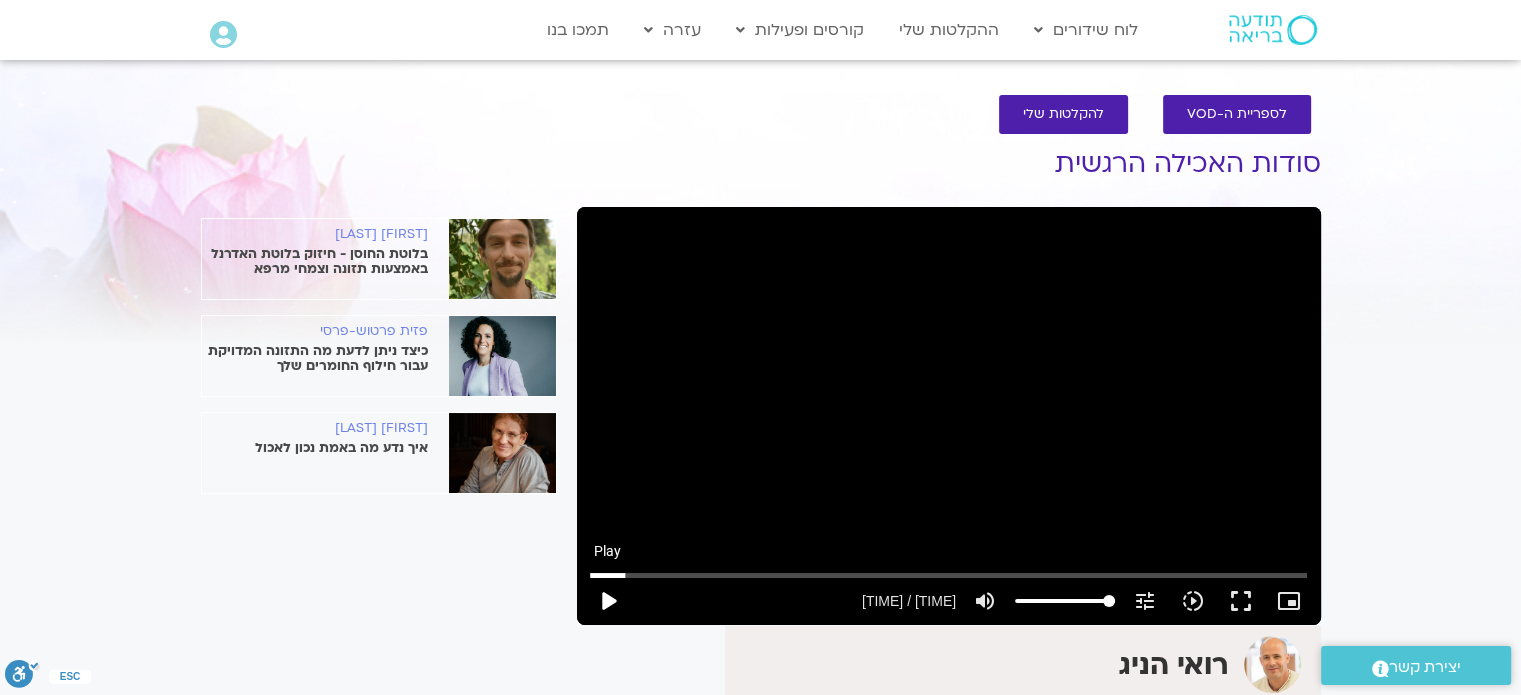 click on "play_arrow" at bounding box center (608, 601) 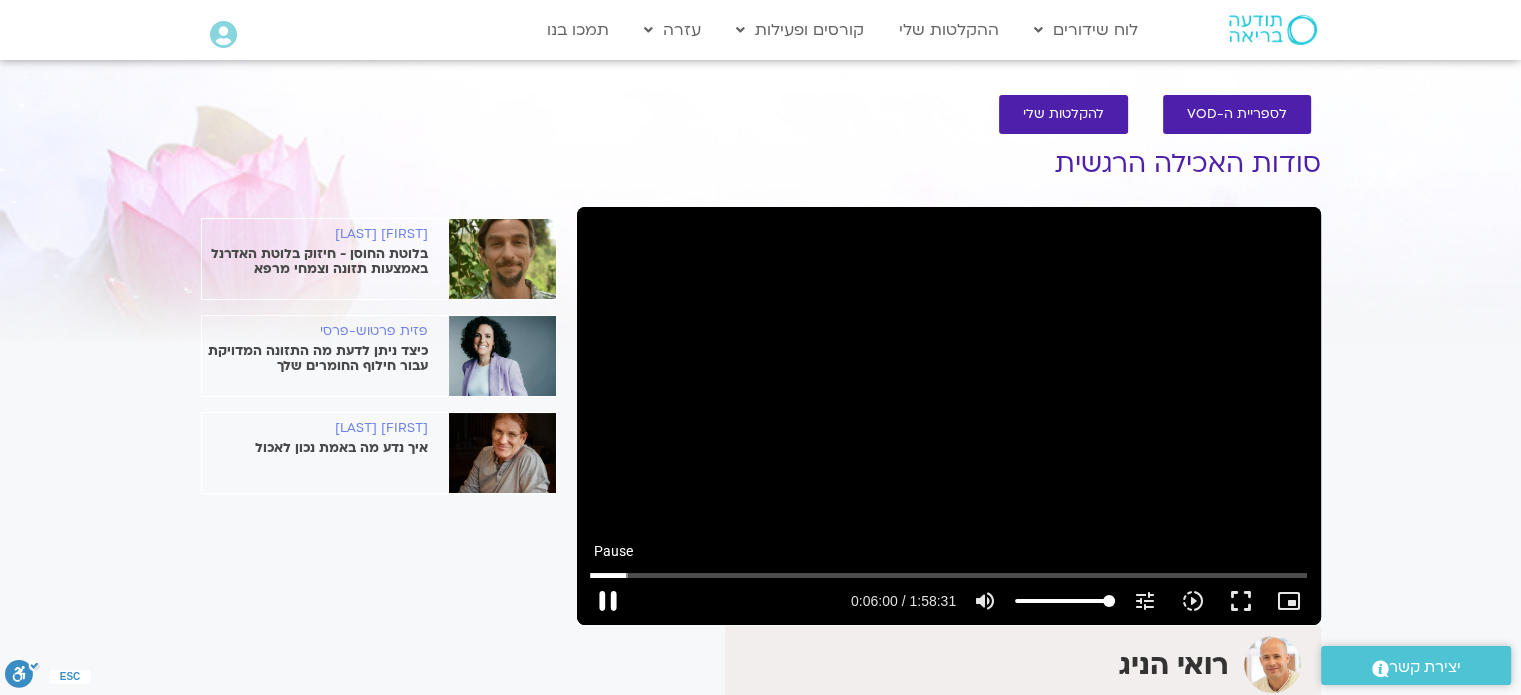 click on "pause" at bounding box center [608, 601] 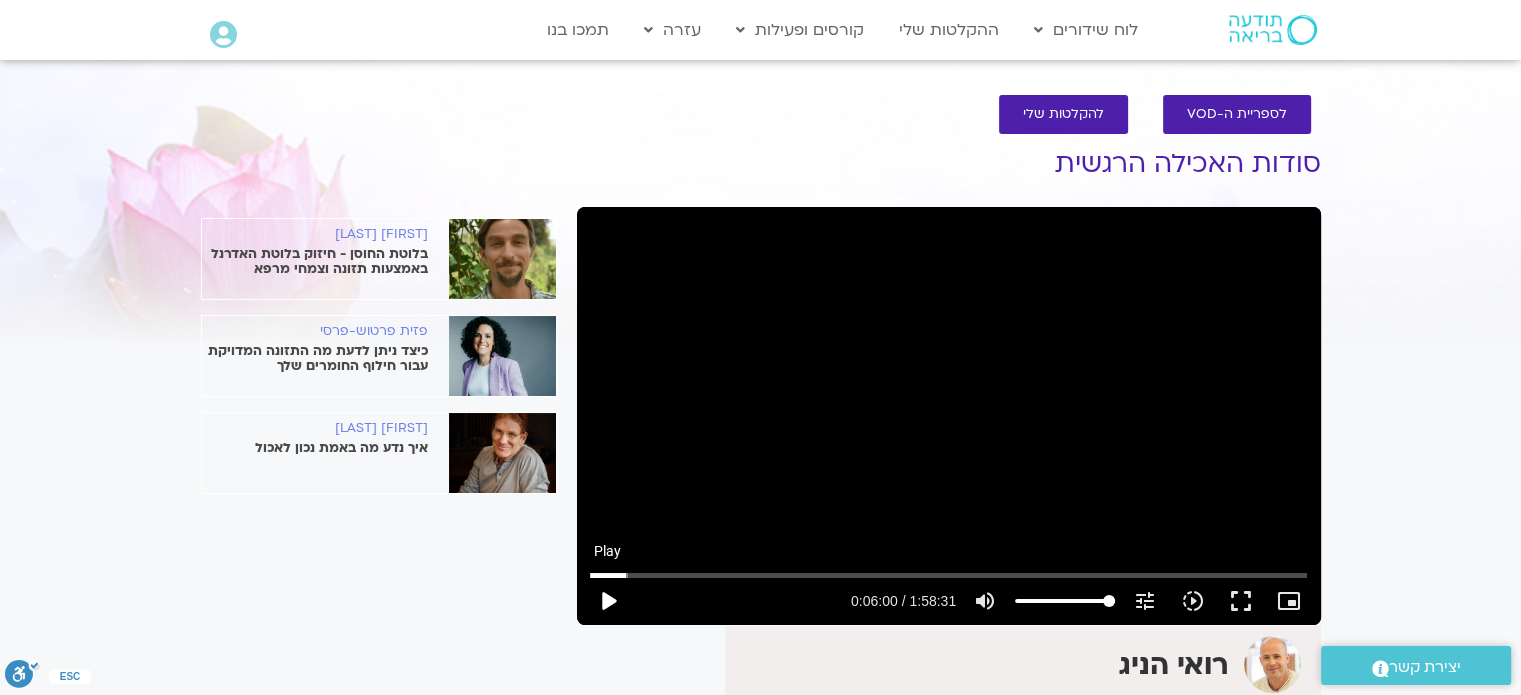 click on "play_arrow" at bounding box center [608, 601] 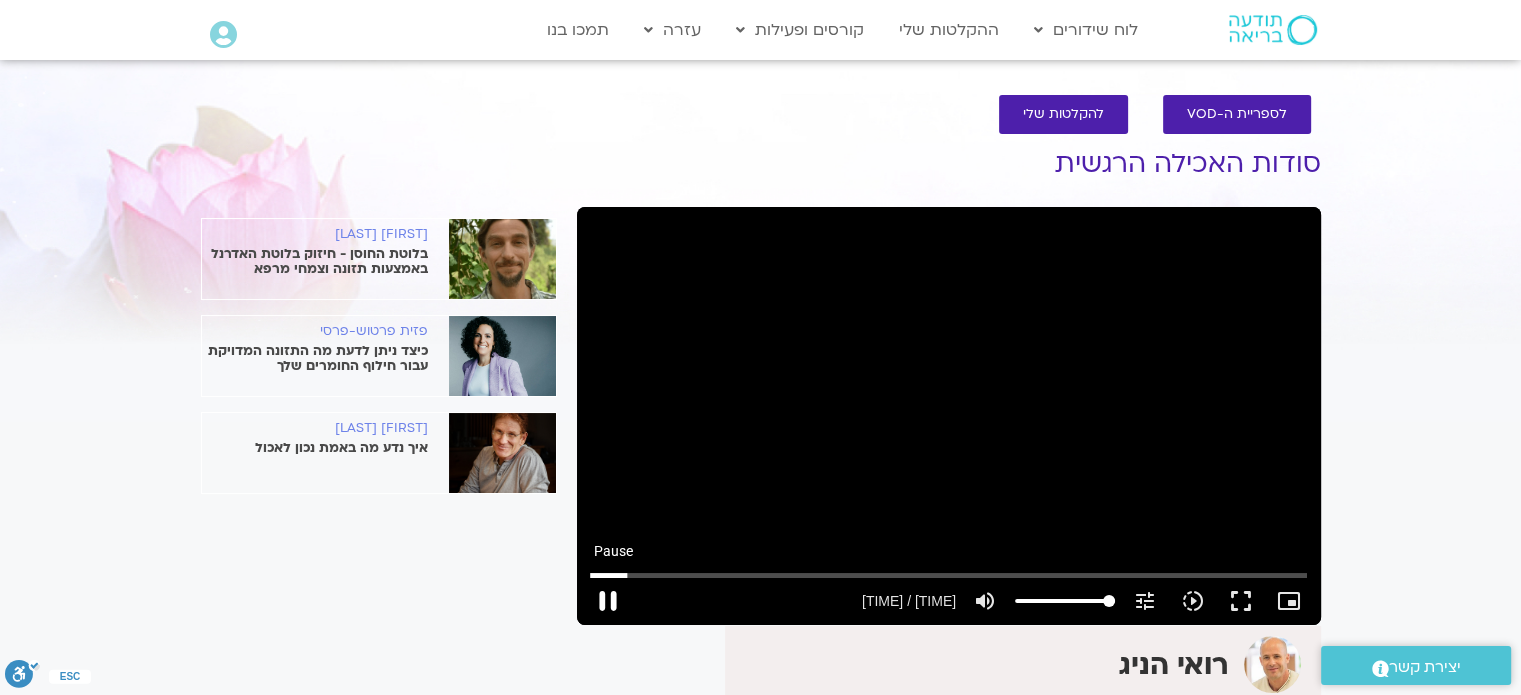 click on "pause" at bounding box center [608, 601] 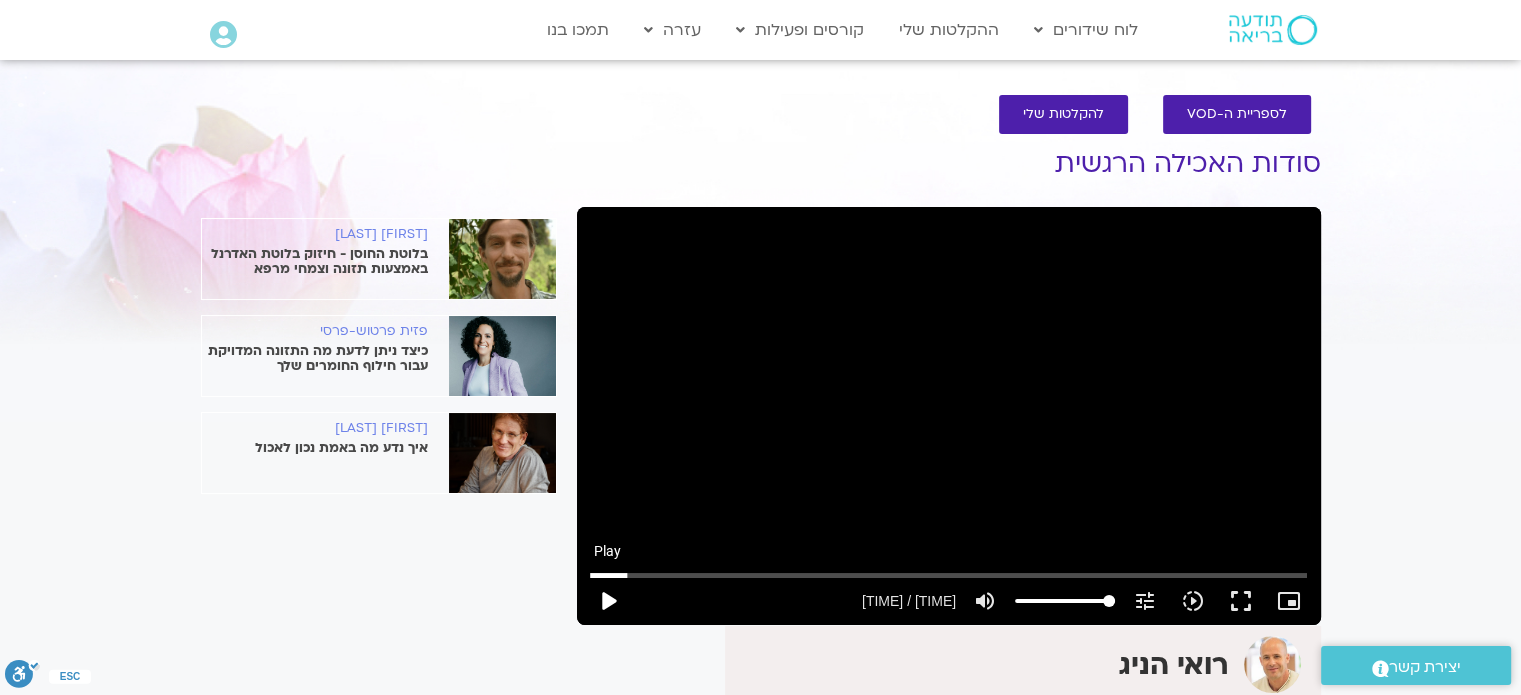 click on "play_arrow" at bounding box center [608, 601] 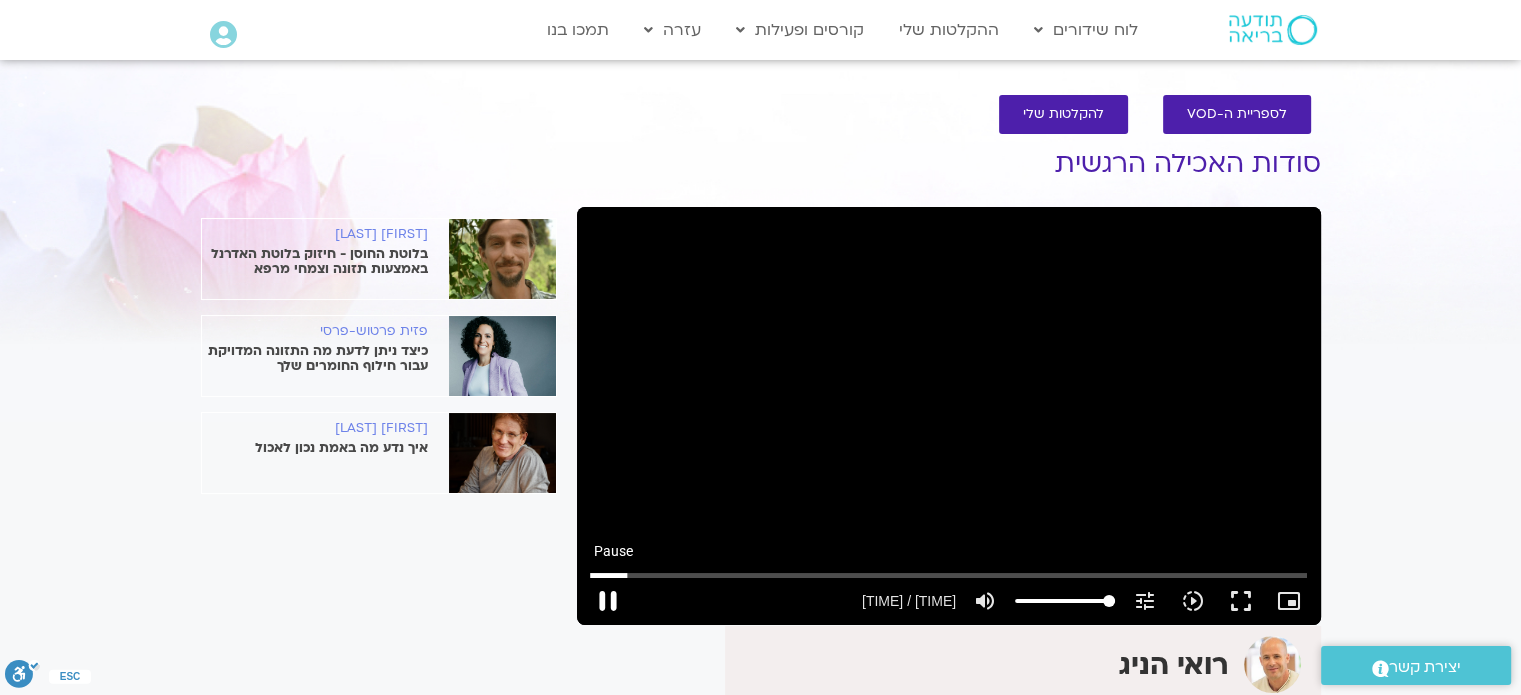 click on "pause" at bounding box center [608, 601] 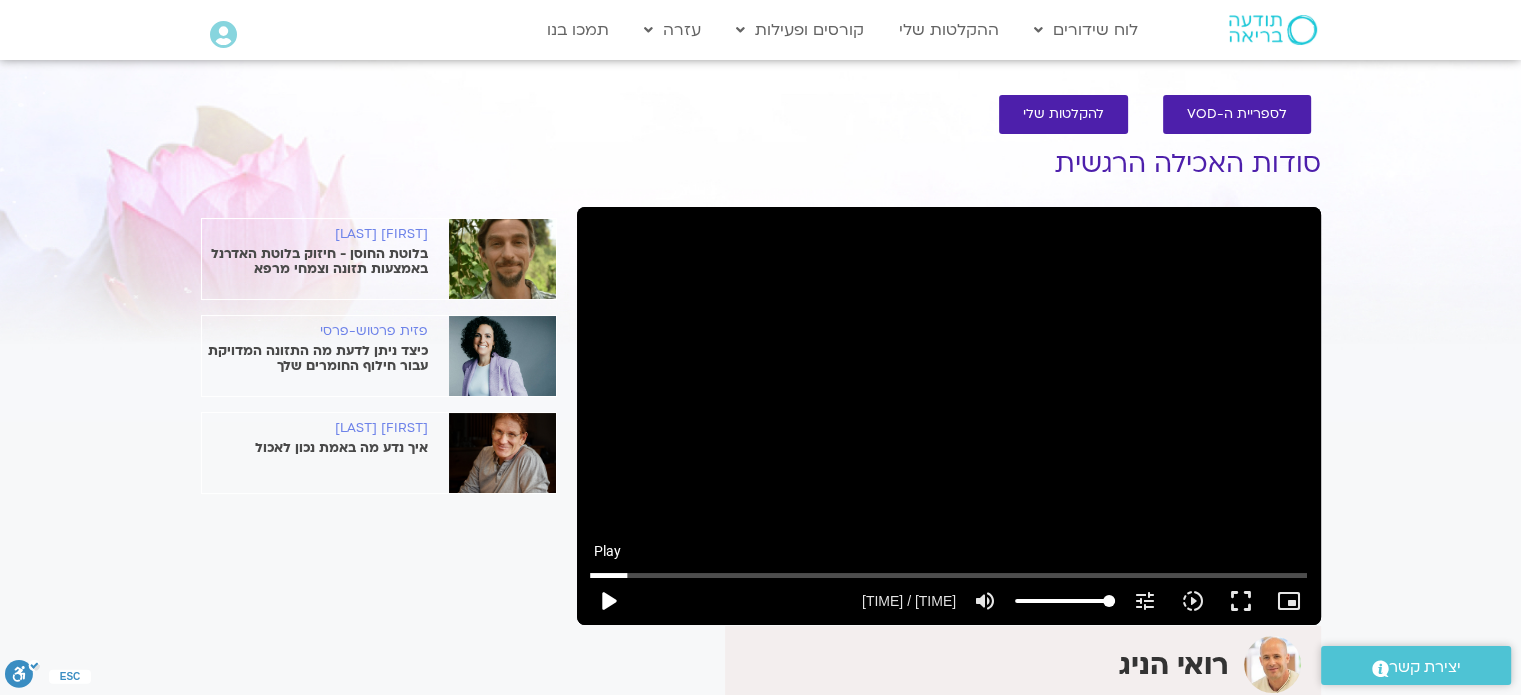 click on "play_arrow" at bounding box center [608, 601] 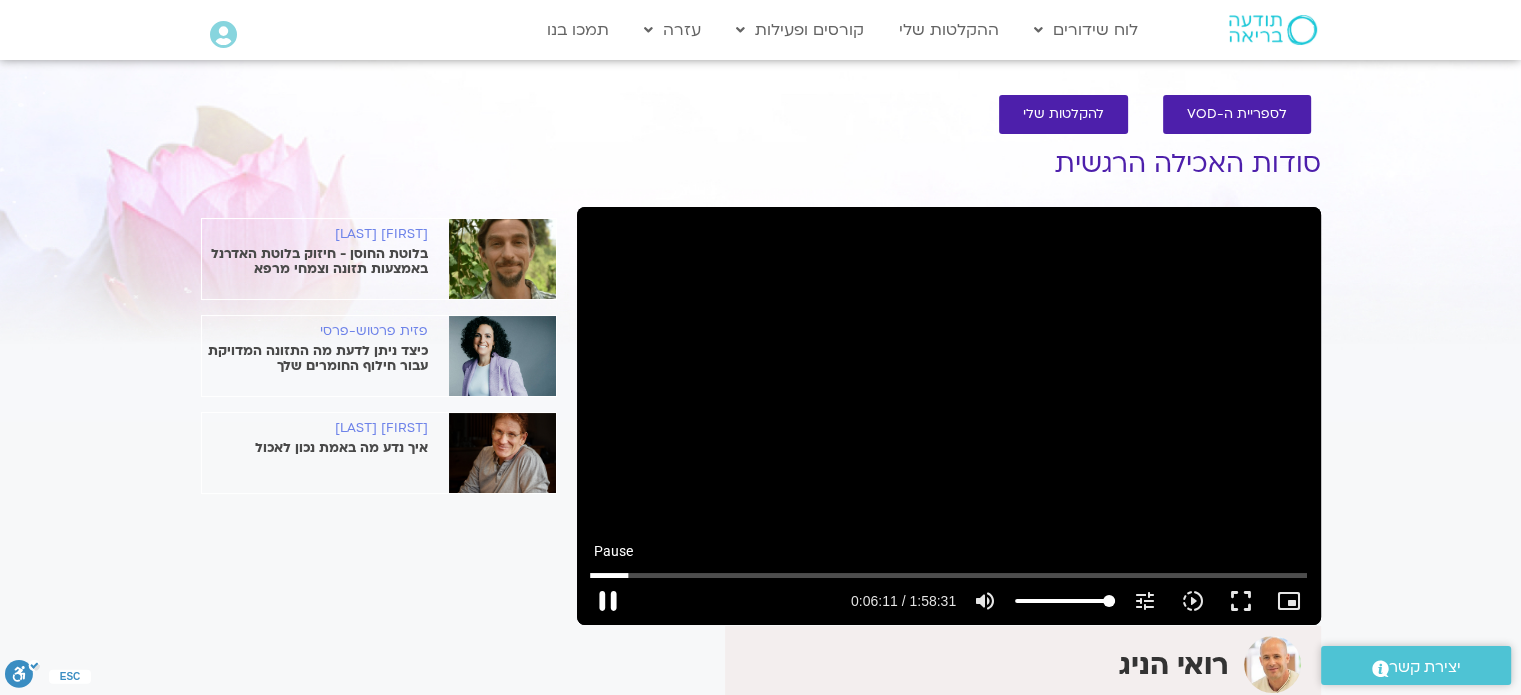 click on "pause" at bounding box center [608, 601] 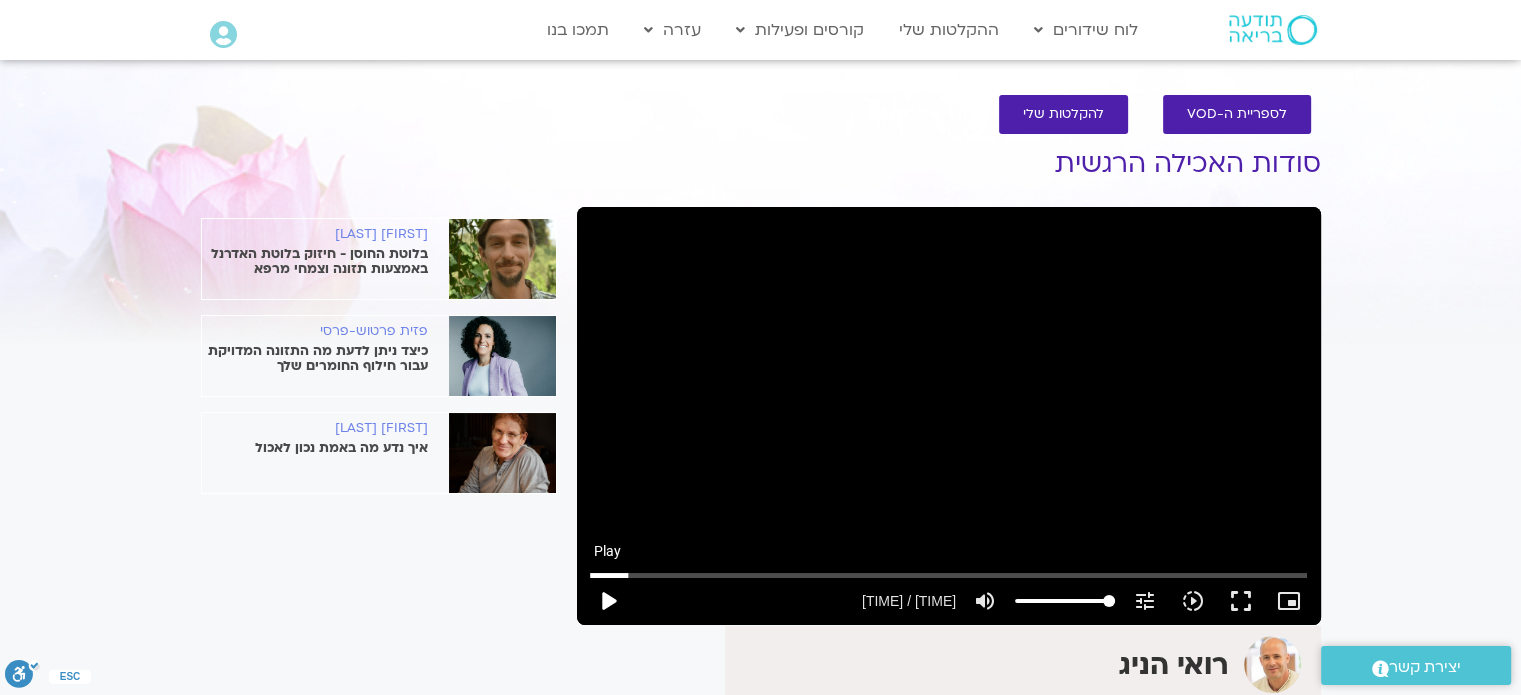 click on "play_arrow" at bounding box center (608, 601) 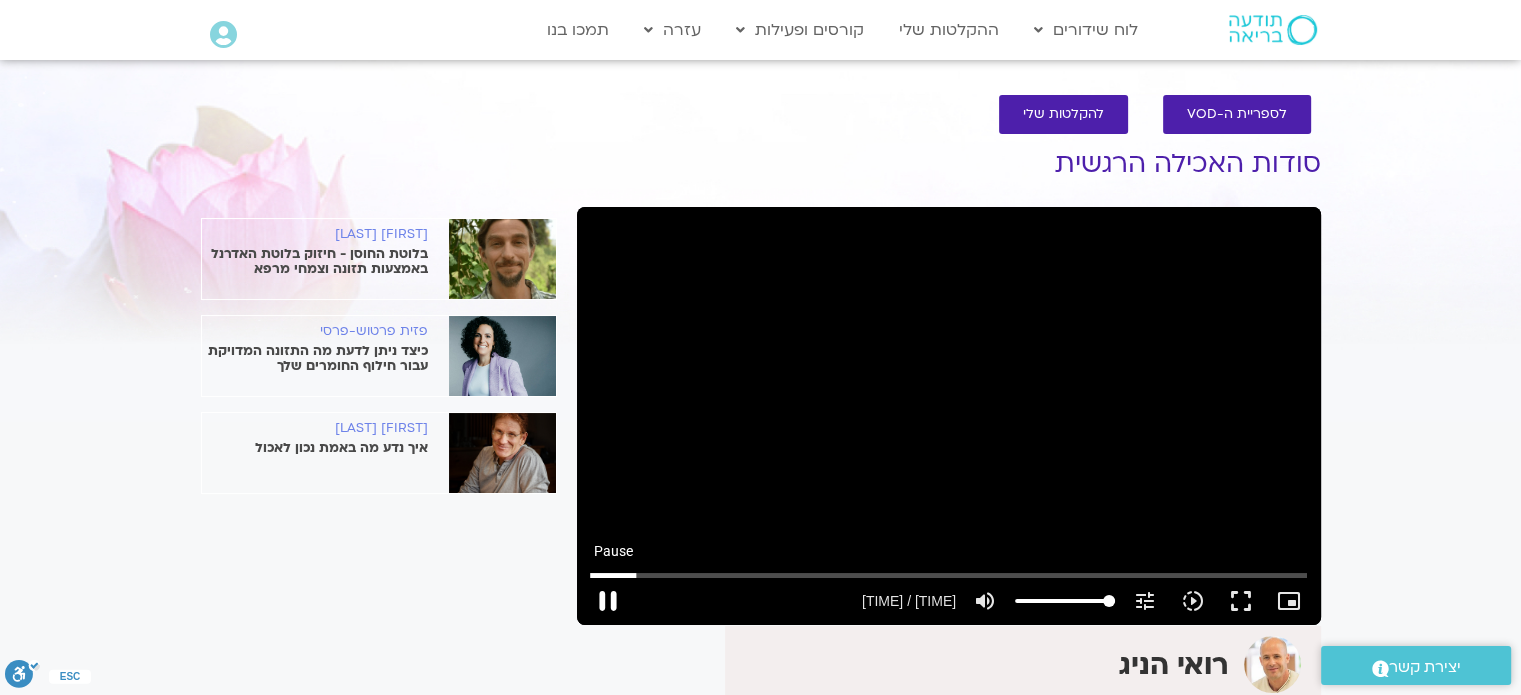 click on "pause" at bounding box center (608, 601) 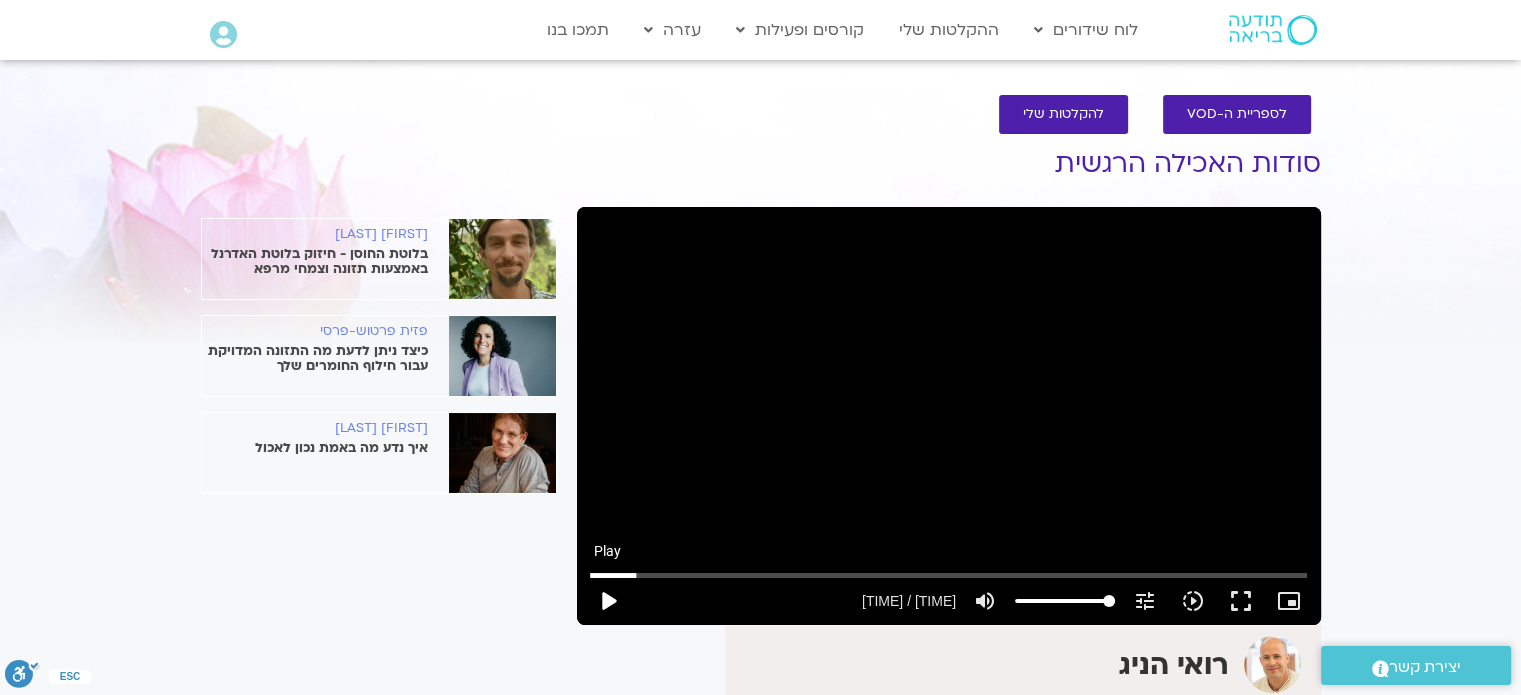click on "play_arrow" at bounding box center [608, 601] 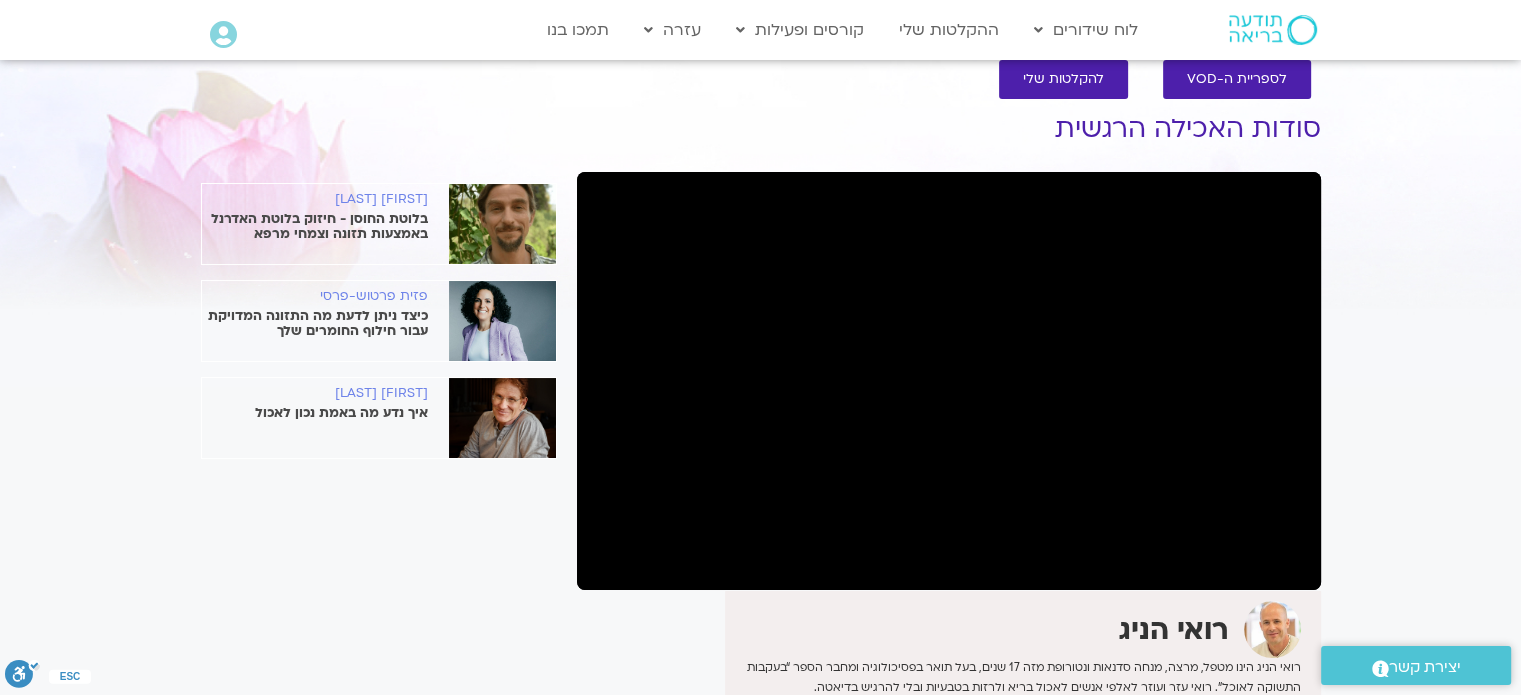 scroll, scrollTop: 0, scrollLeft: 0, axis: both 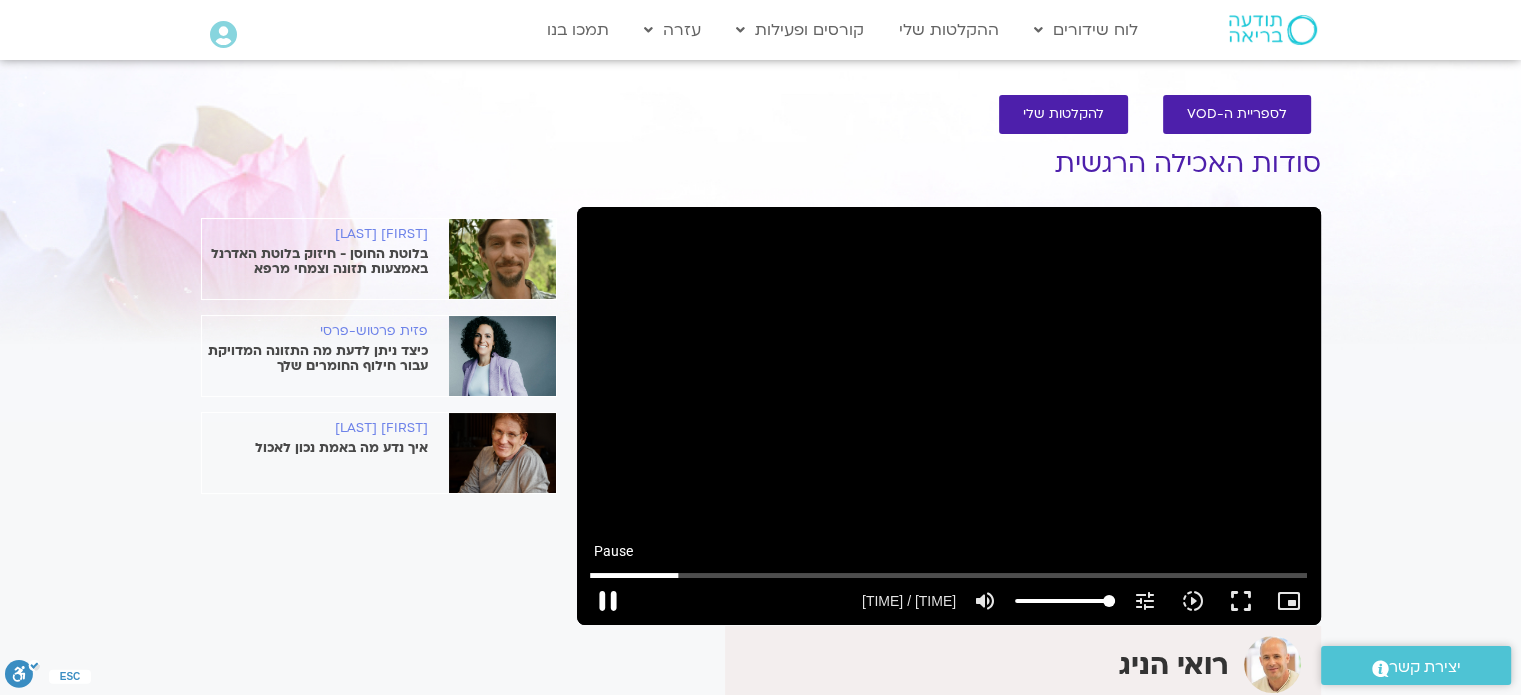 click on "pause" at bounding box center [608, 601] 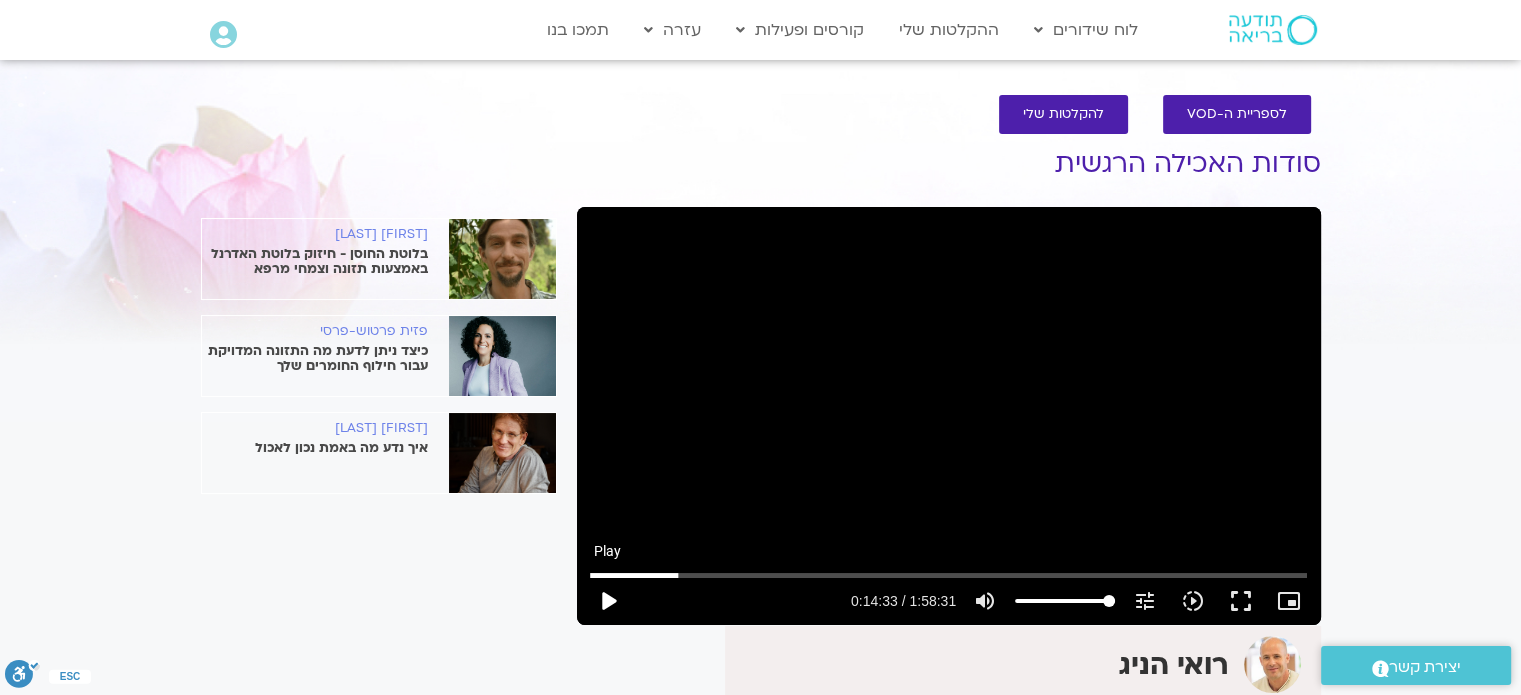 click on "play_arrow" at bounding box center (608, 601) 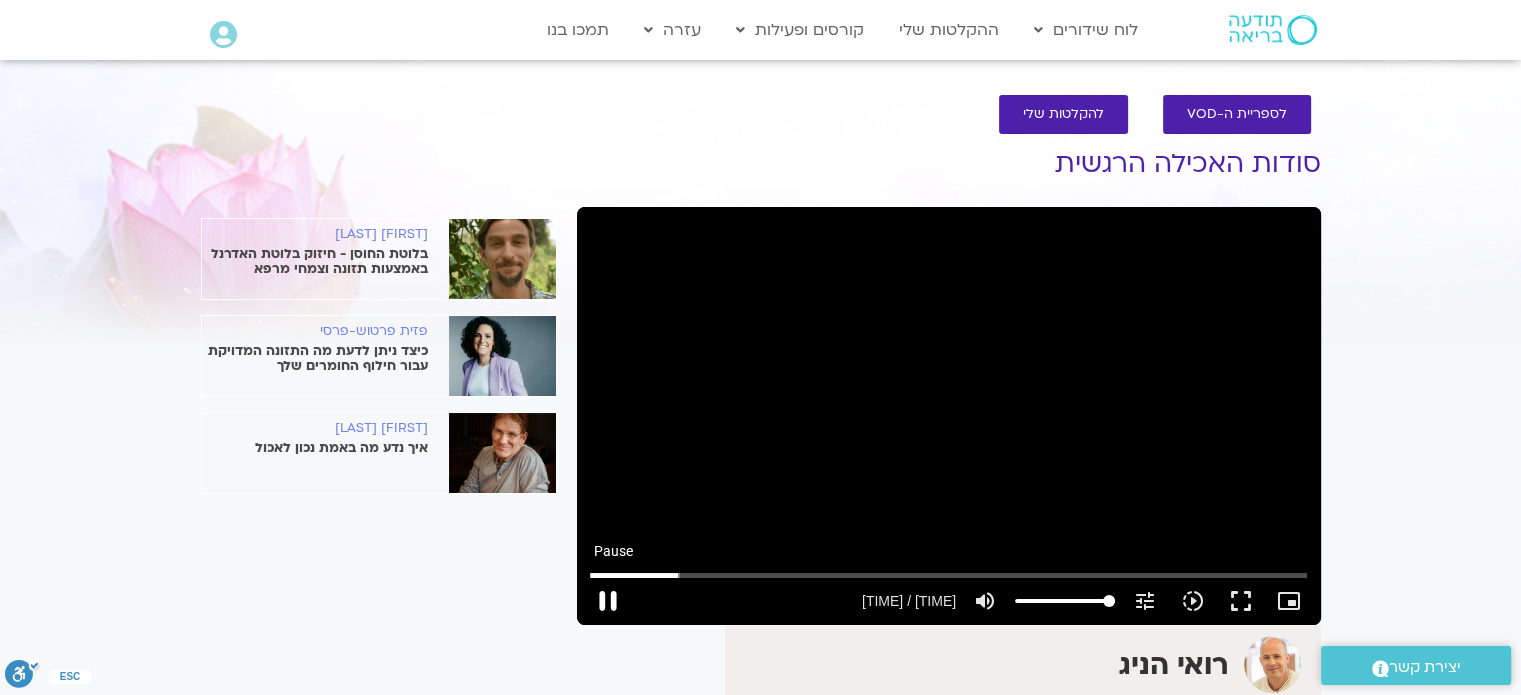 click on "pause" at bounding box center [608, 601] 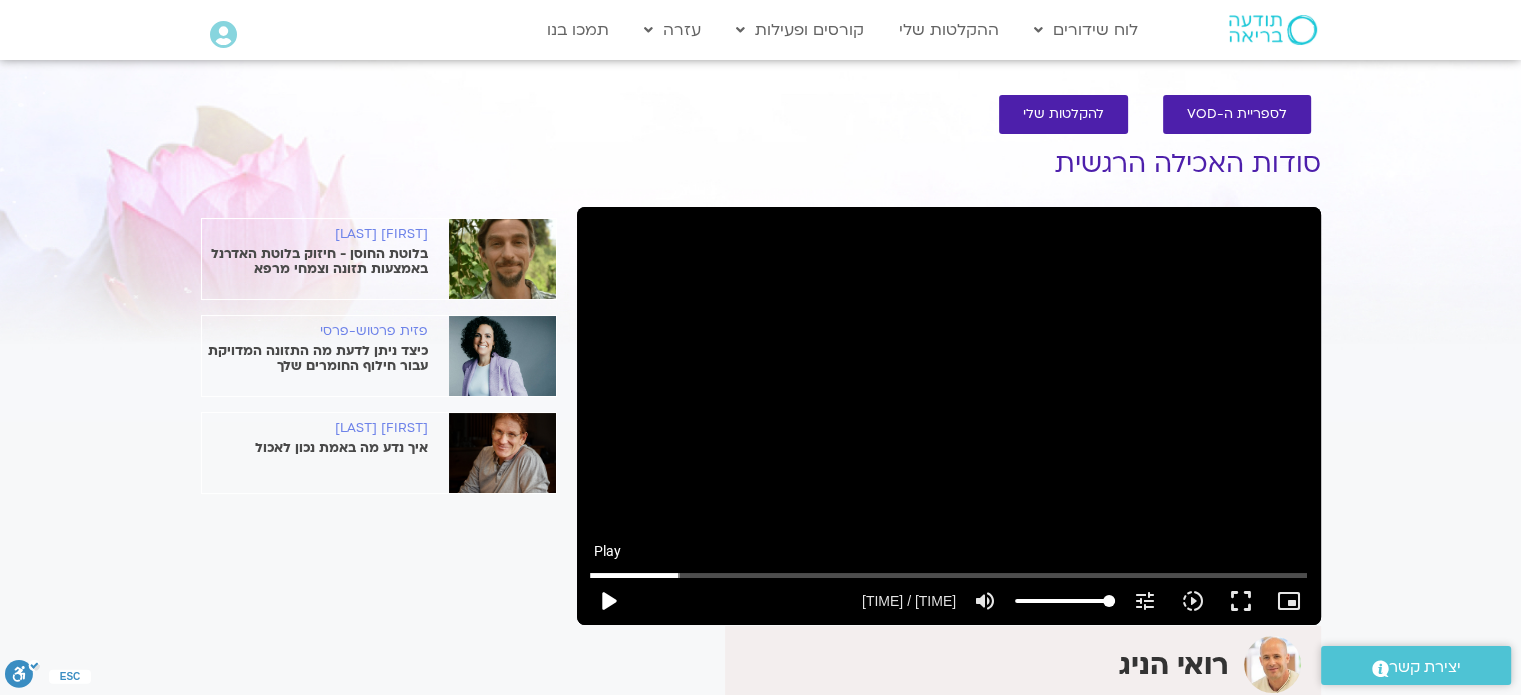 click on "play_arrow" at bounding box center (608, 601) 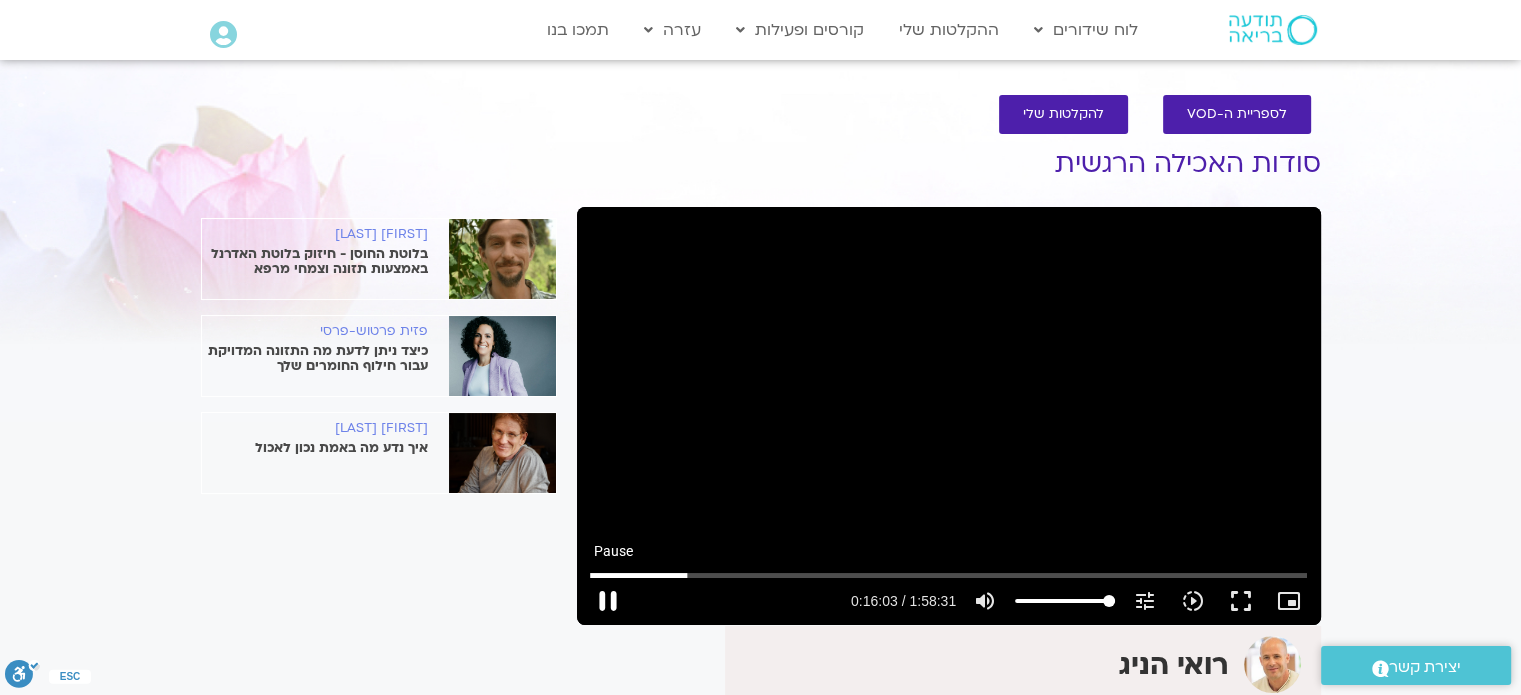 click on "pause" at bounding box center [608, 601] 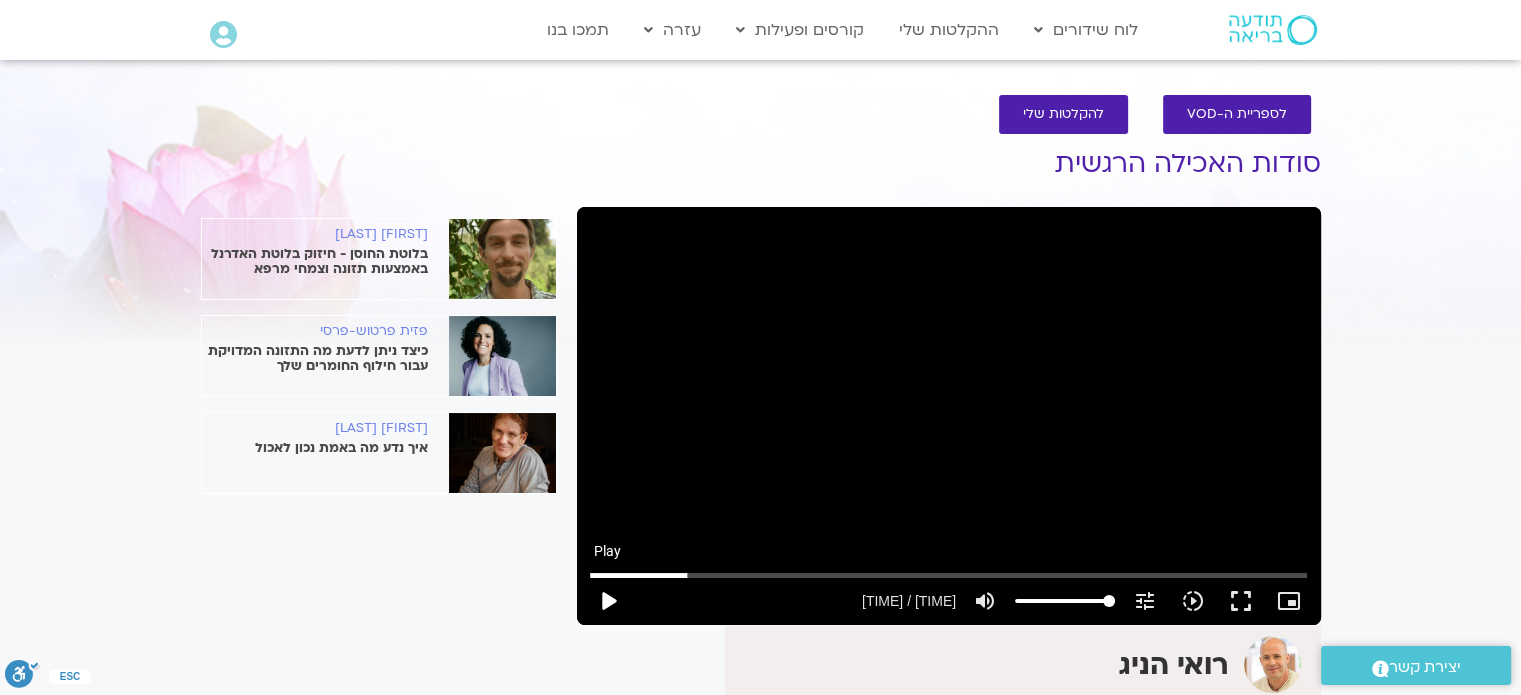 click on "play_arrow" at bounding box center [608, 601] 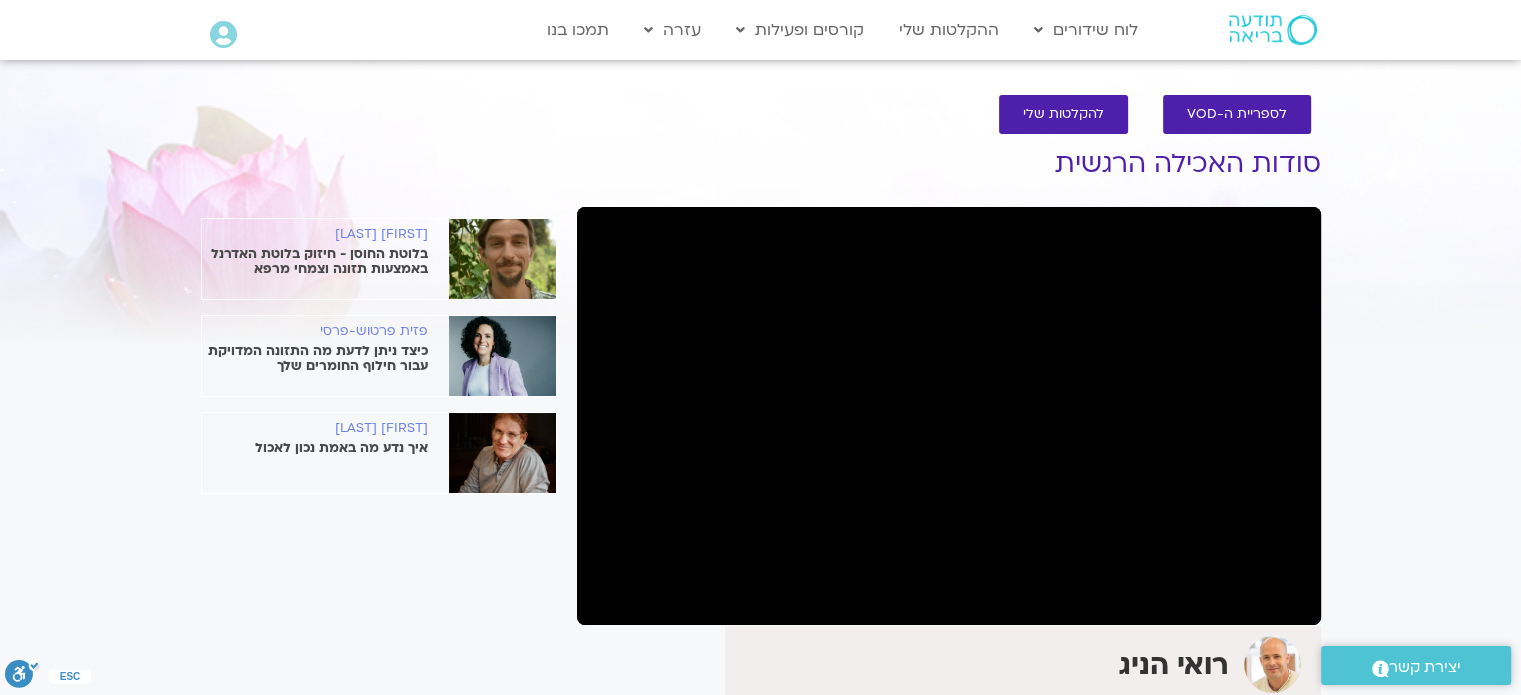 click on "pause" at bounding box center (608, 601) 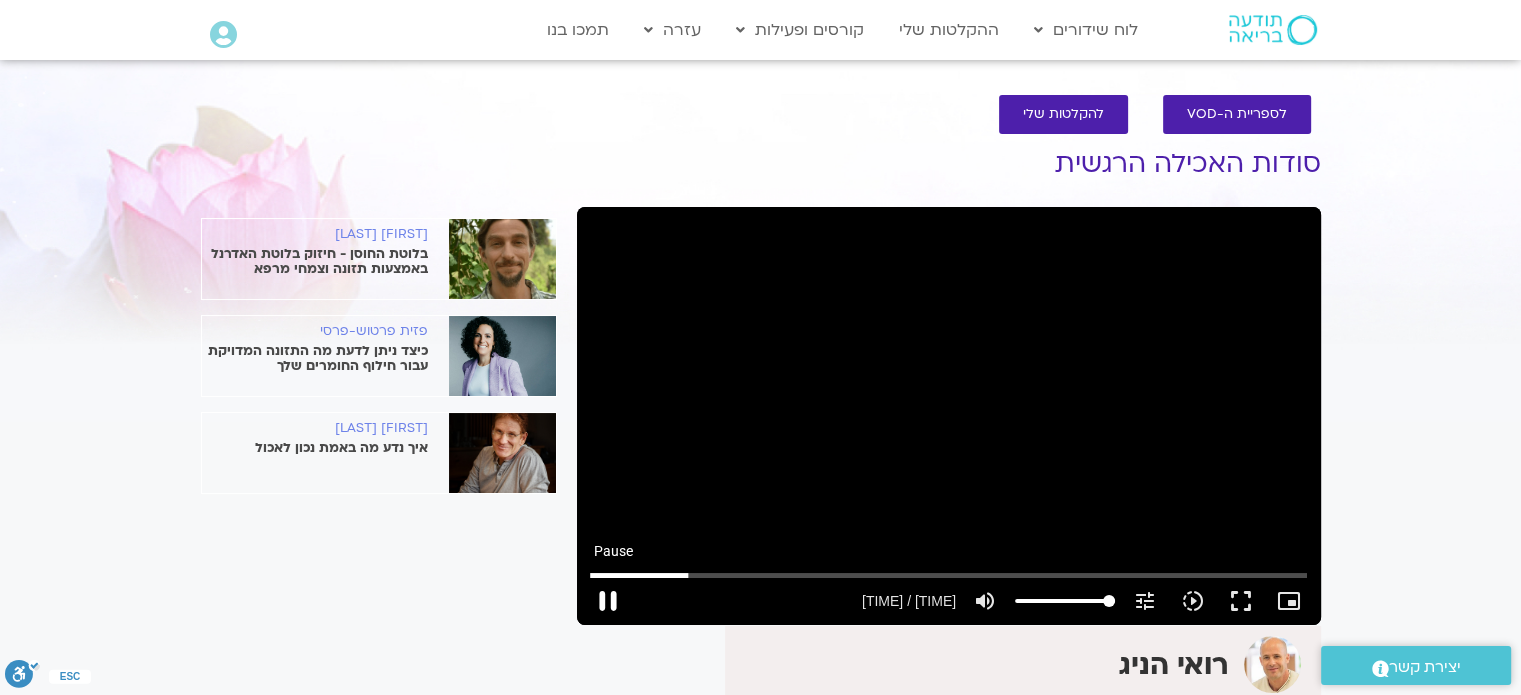 click on "pause" at bounding box center (608, 601) 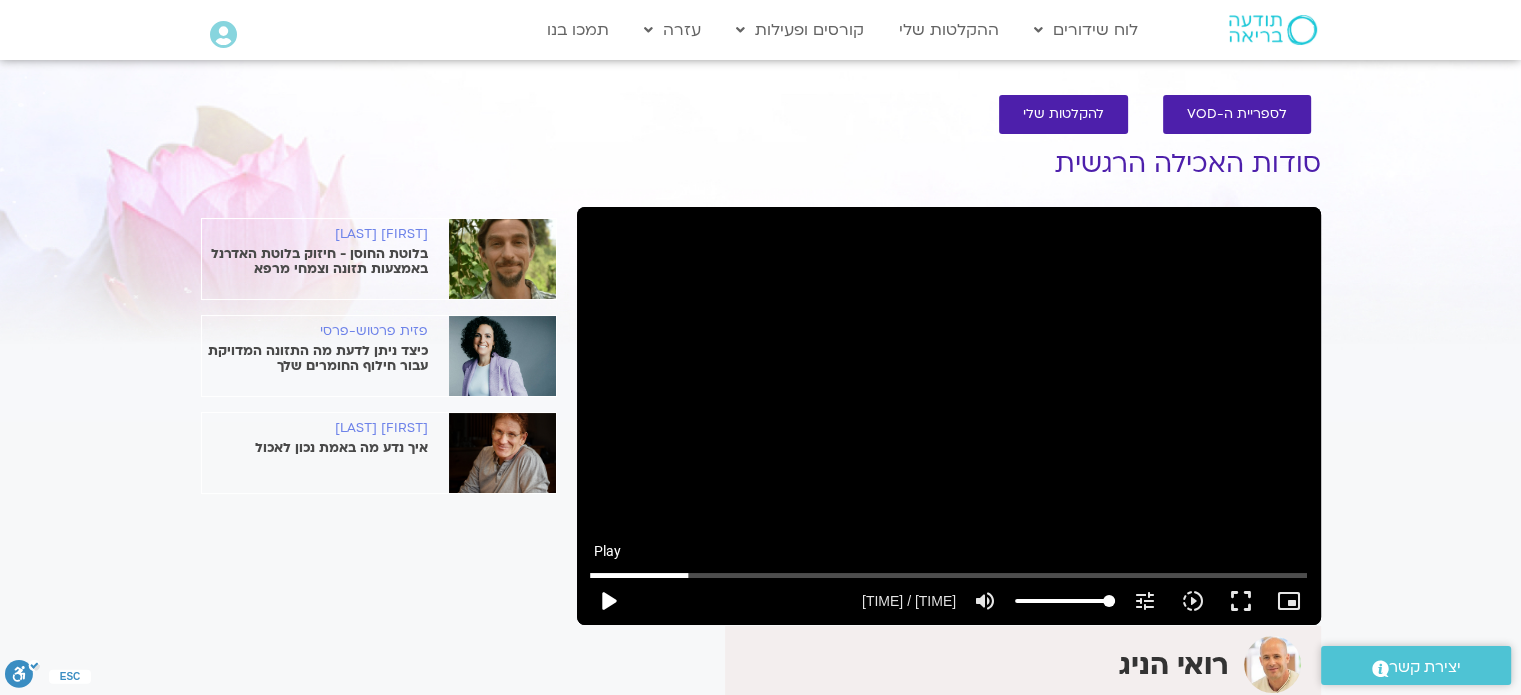 click on "play_arrow" at bounding box center [608, 601] 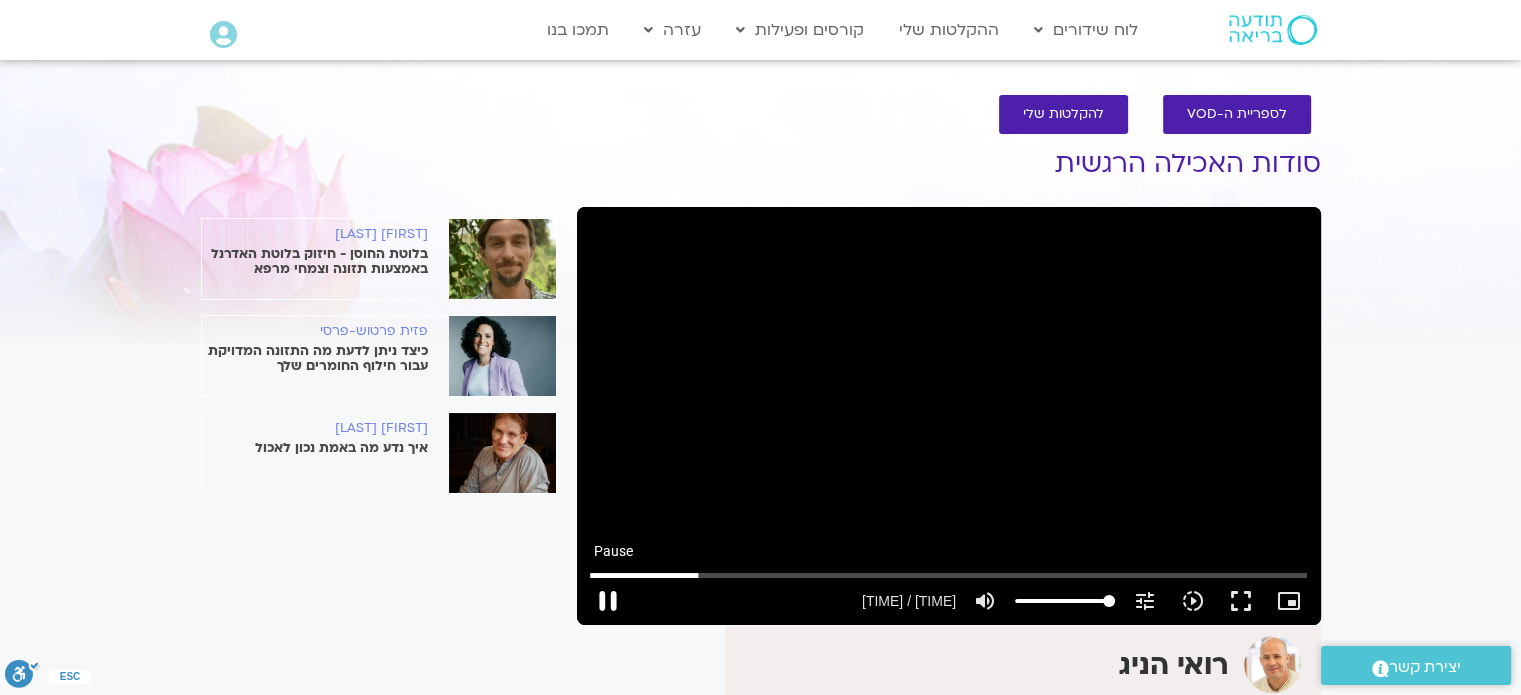 click on "pause" at bounding box center [608, 601] 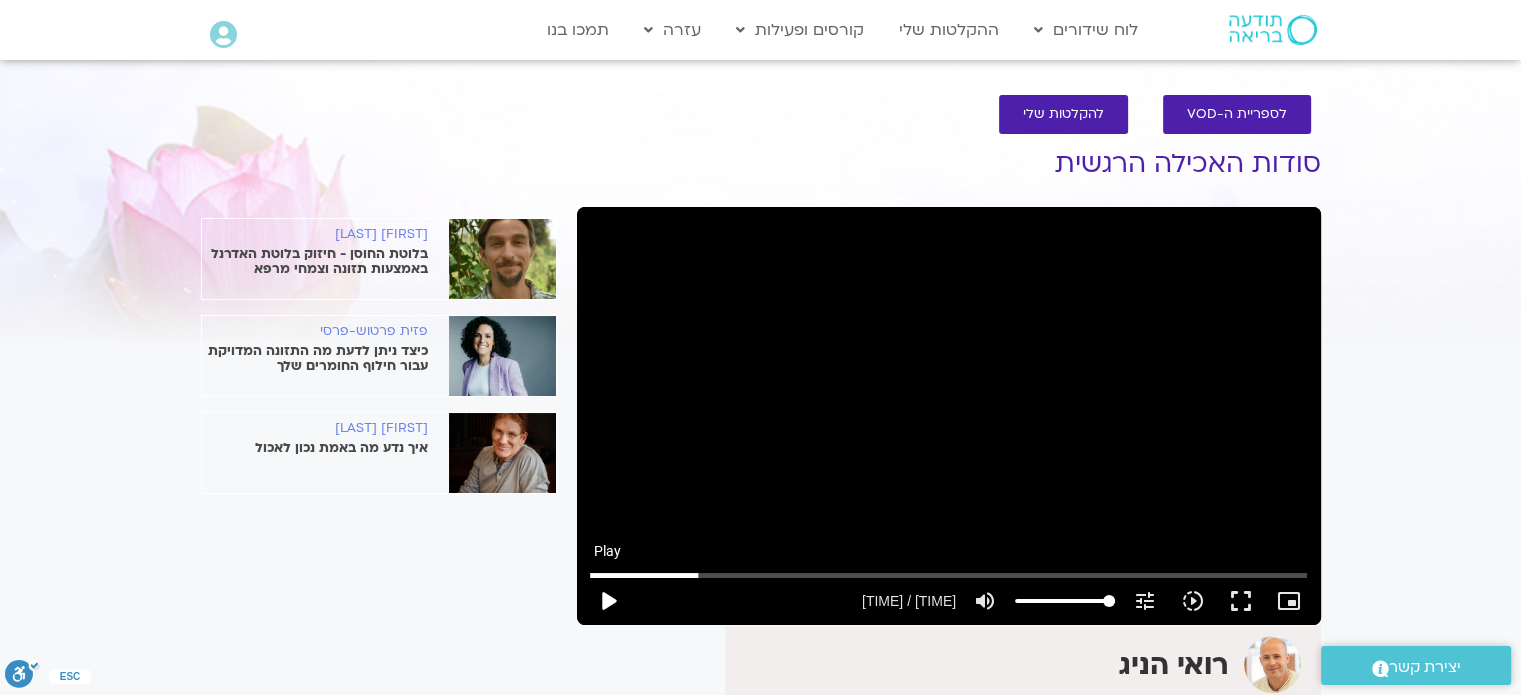 click on "play_arrow" at bounding box center [608, 601] 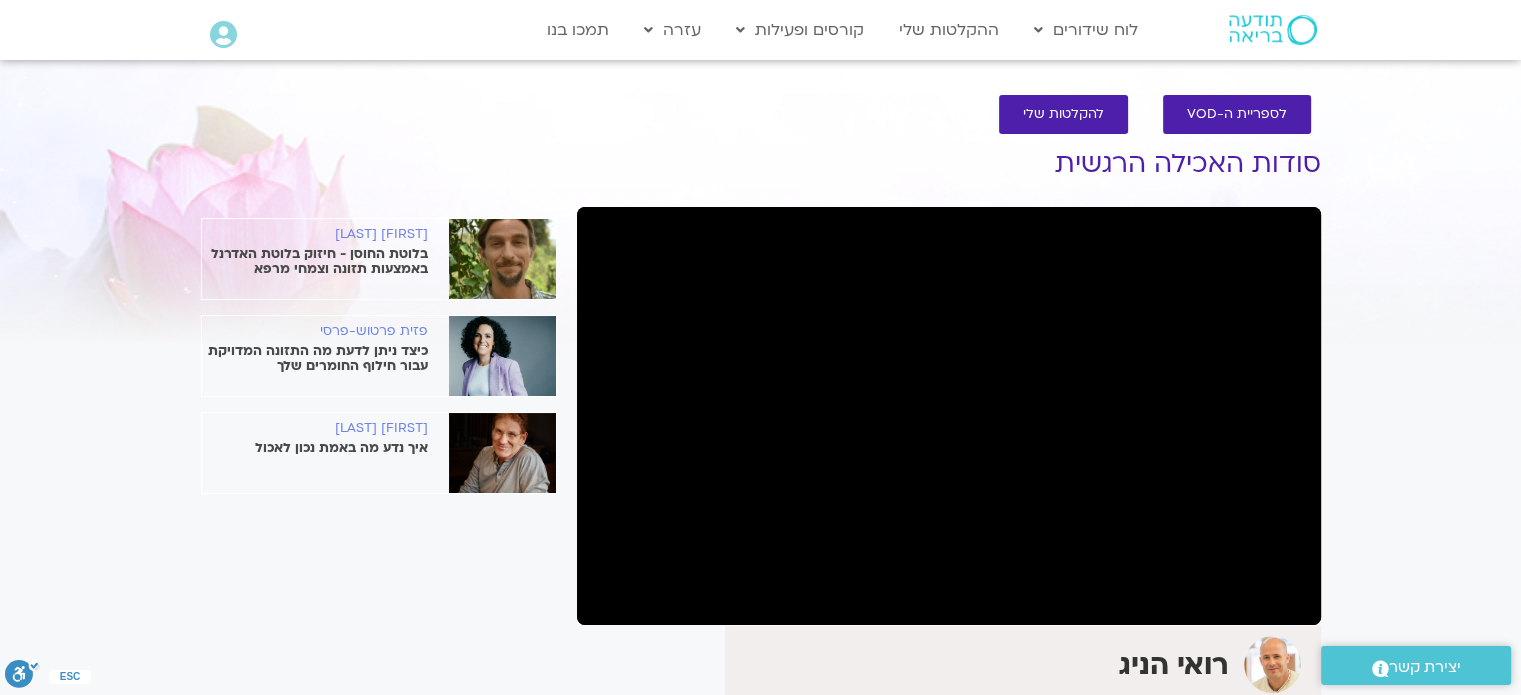 click on "pause" at bounding box center [608, 601] 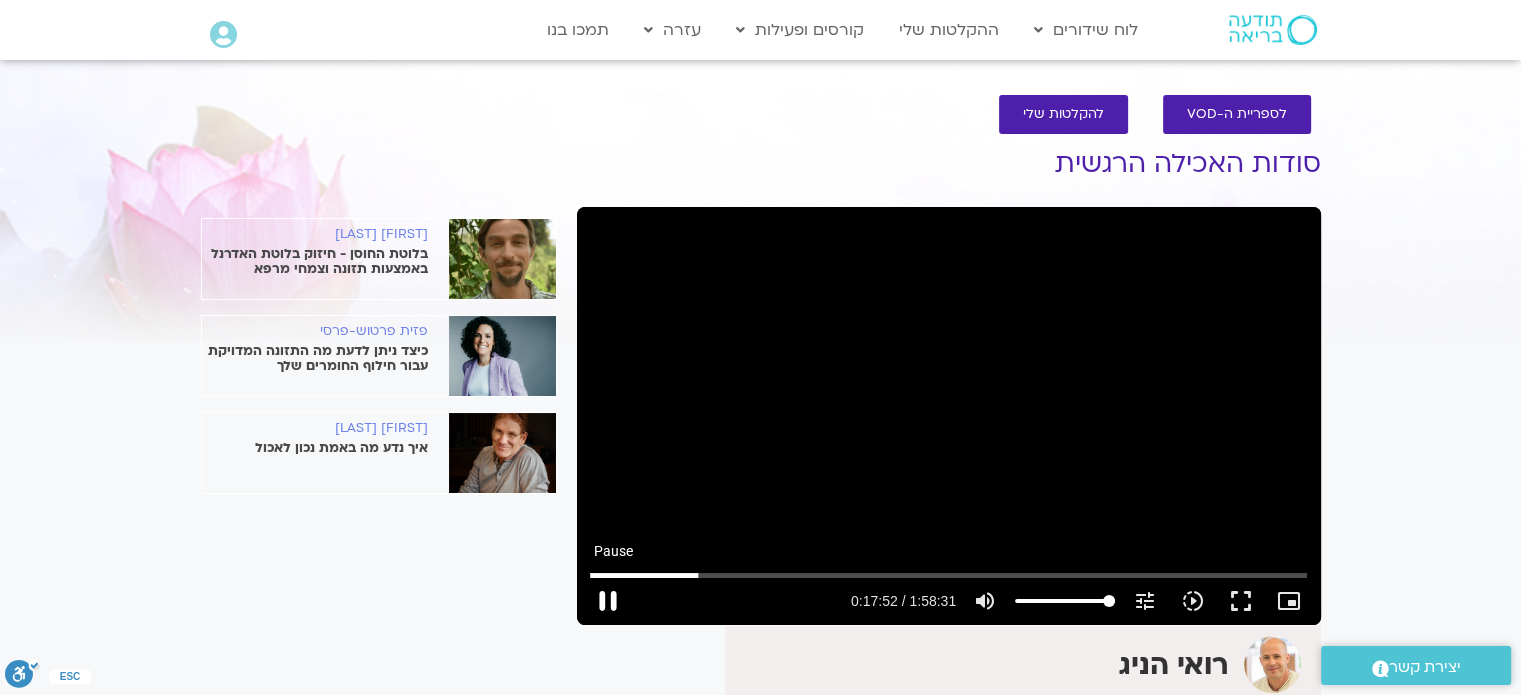 click on "pause" at bounding box center [608, 601] 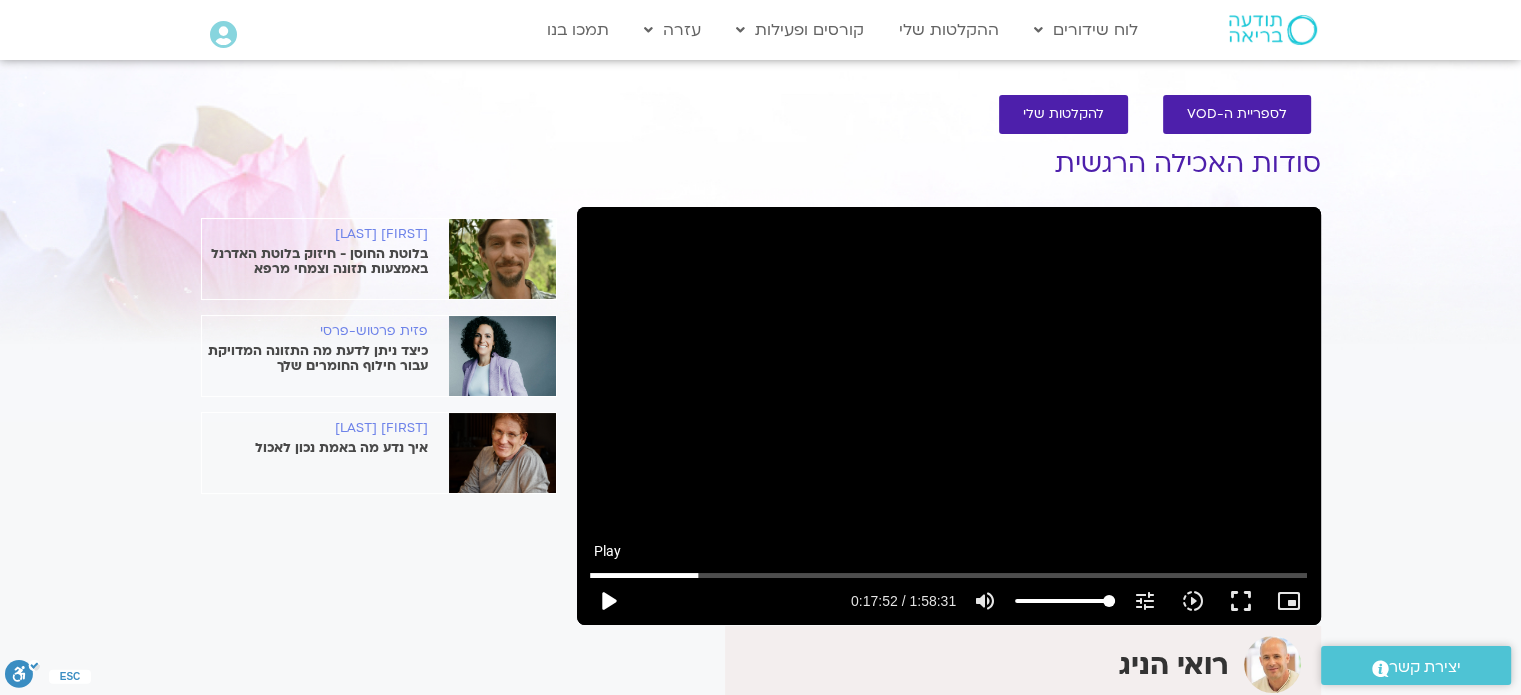 click on "play_arrow" at bounding box center (608, 601) 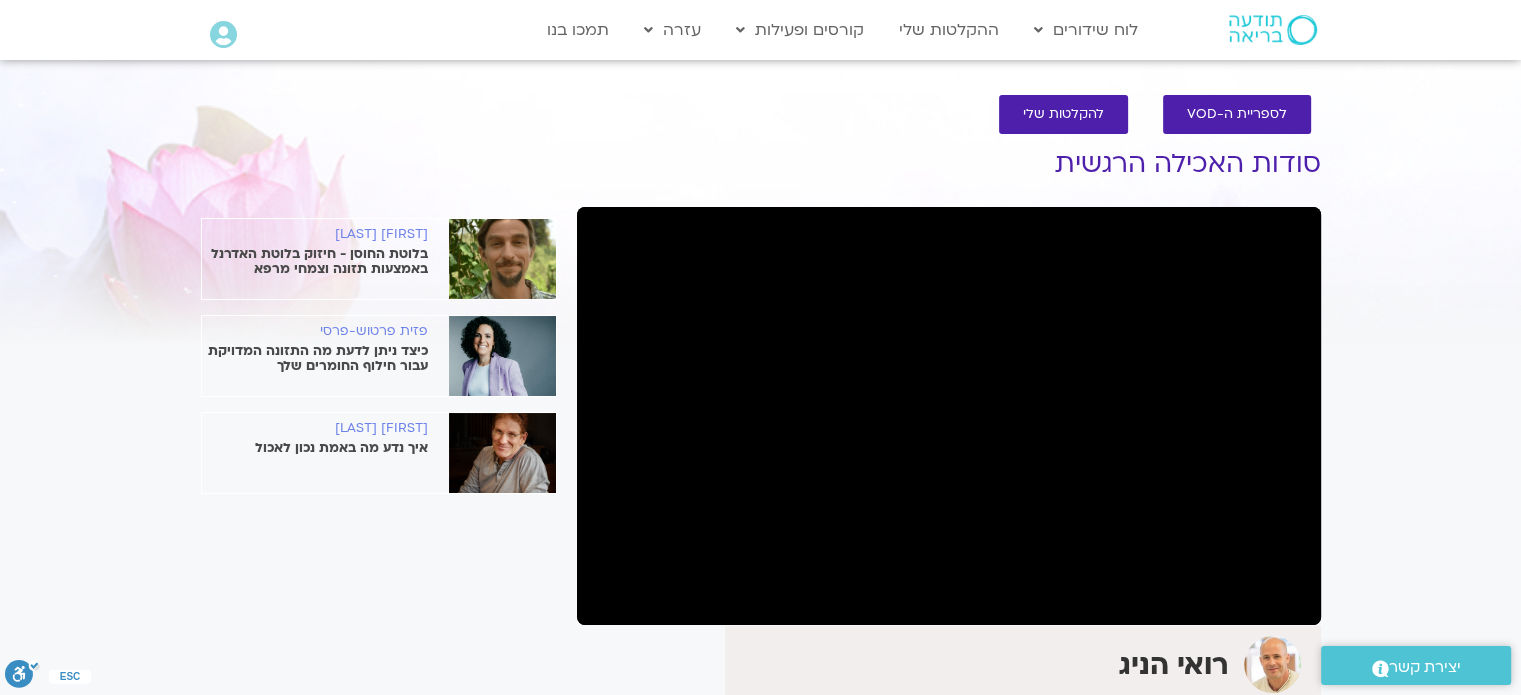 click on "pause" at bounding box center [608, 601] 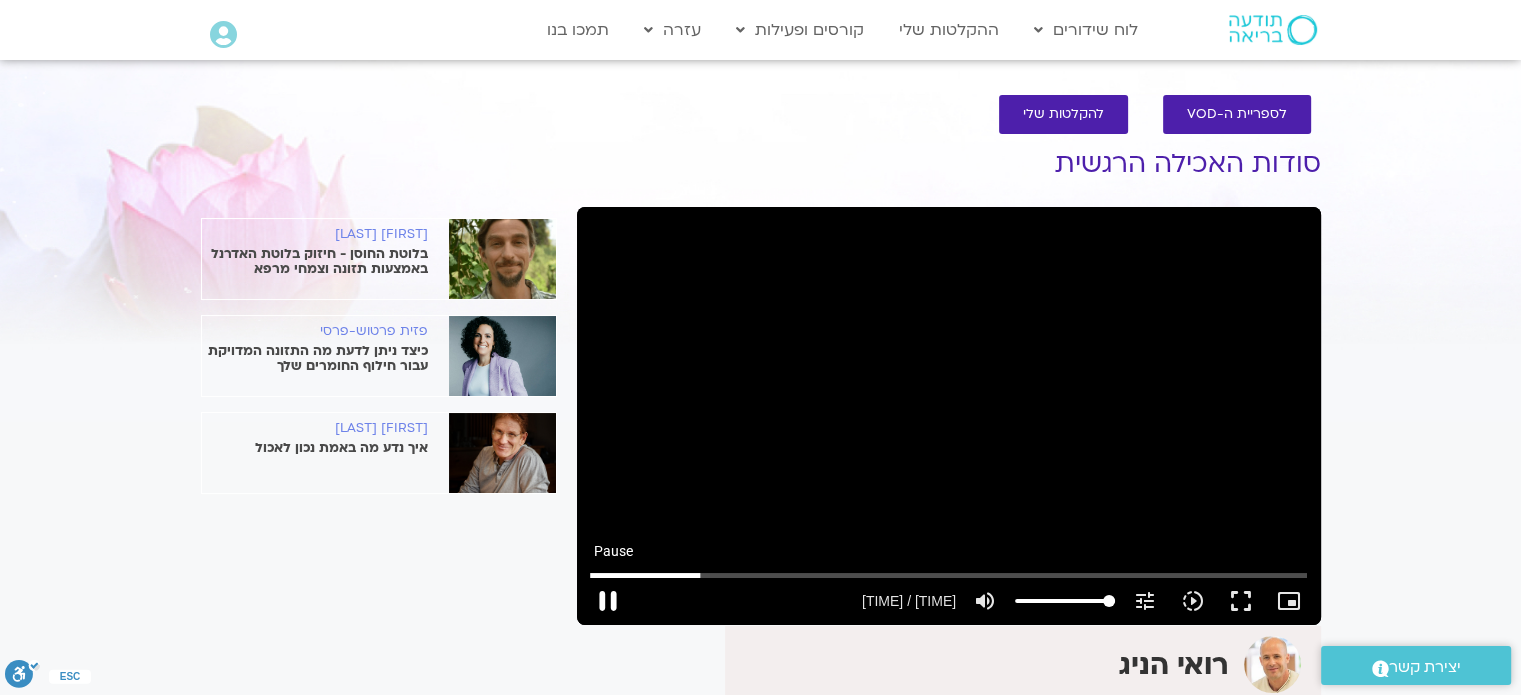 click on "pause" at bounding box center (608, 601) 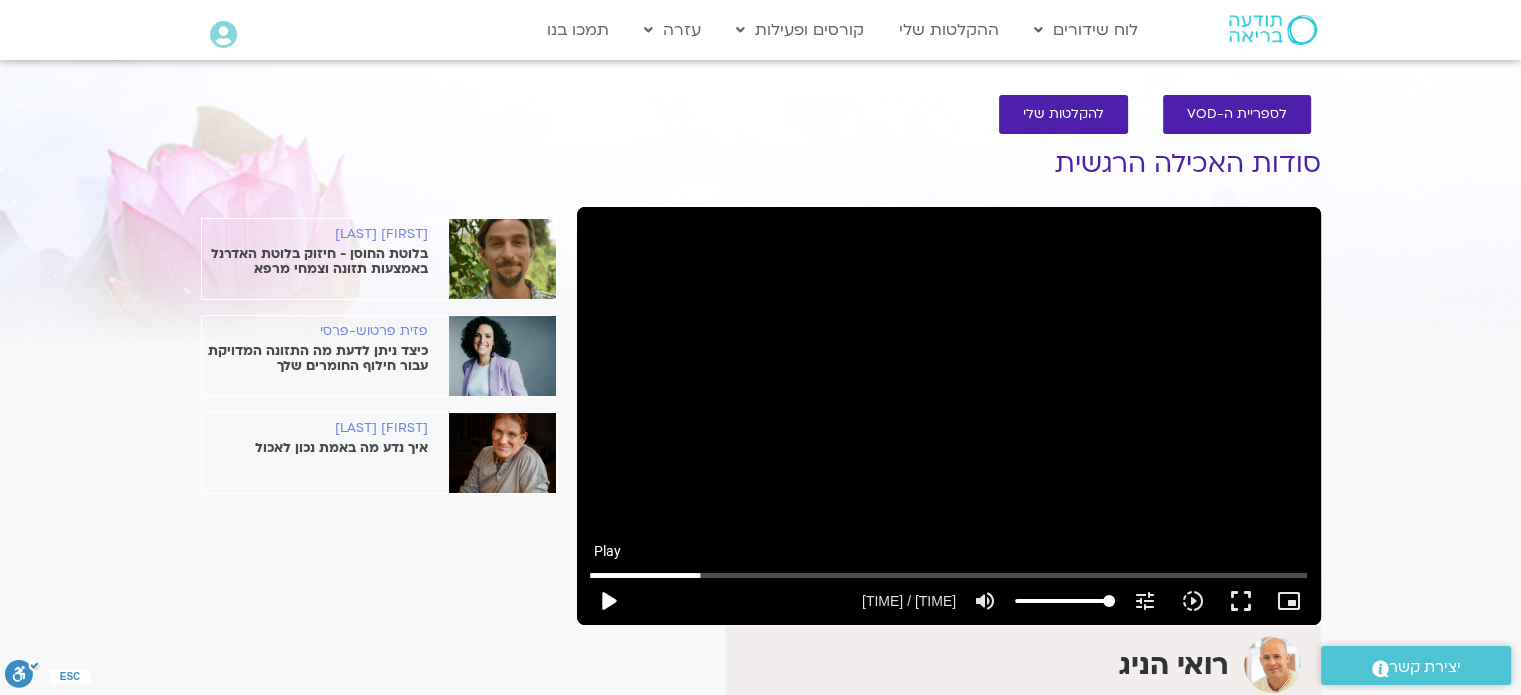click on "play_arrow" at bounding box center (608, 601) 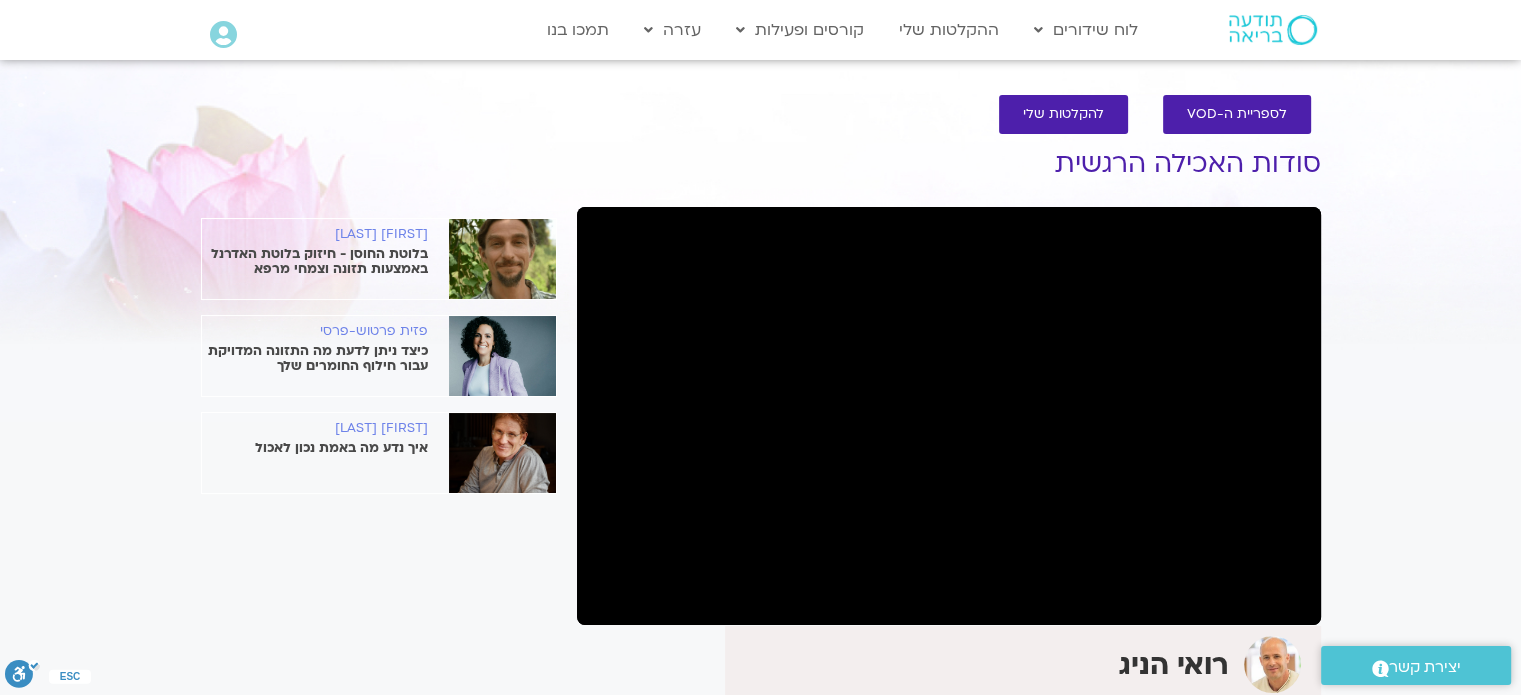 click on "pause" at bounding box center (608, 601) 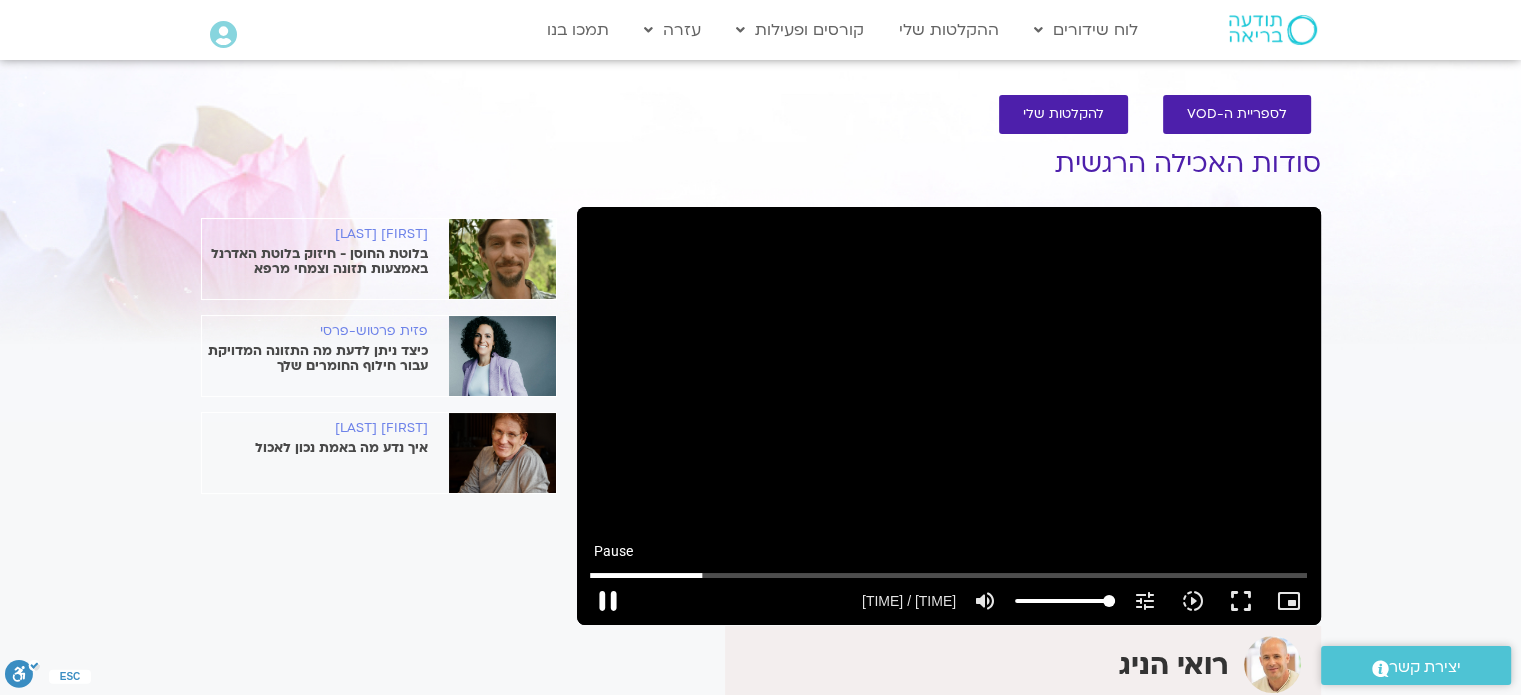 click on "pause" at bounding box center (608, 601) 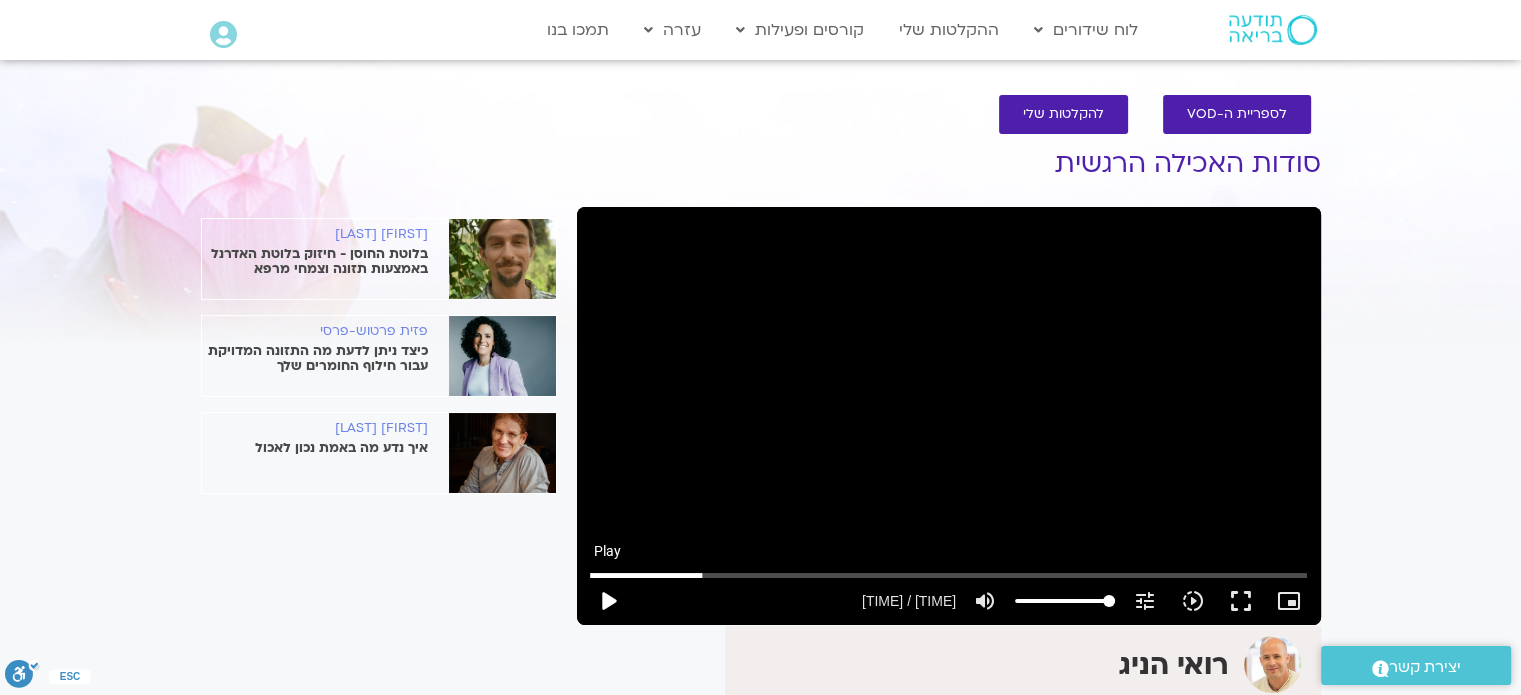 click on "play_arrow" at bounding box center (608, 601) 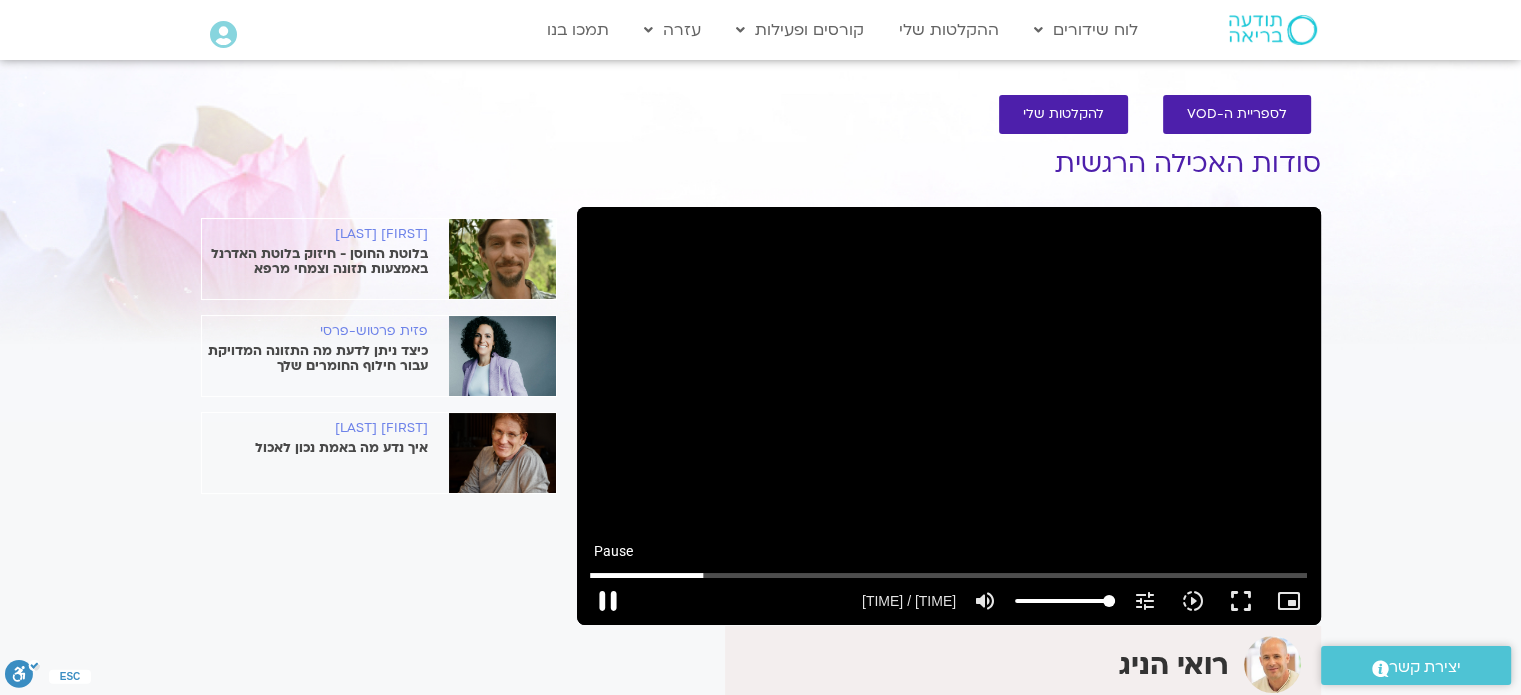 click on "pause" at bounding box center (608, 601) 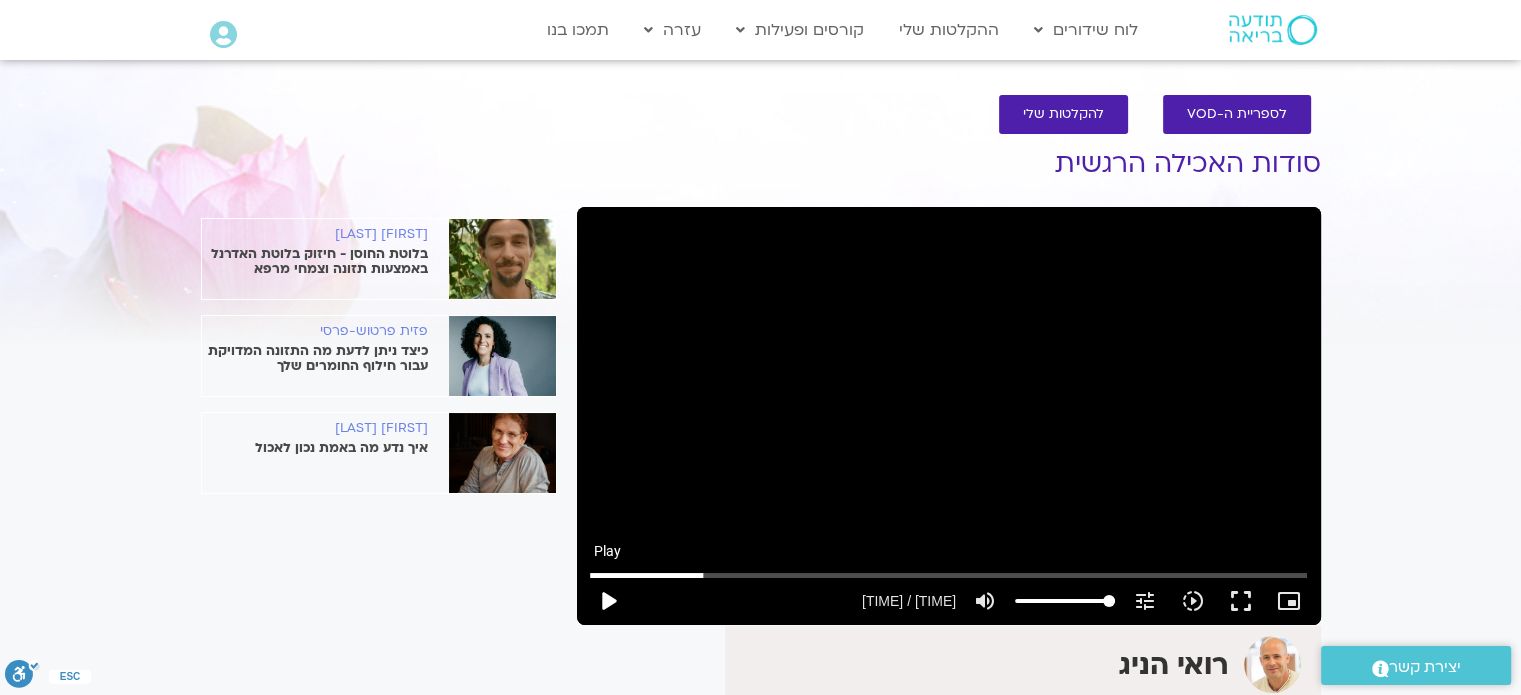 click on "play_arrow" at bounding box center [608, 601] 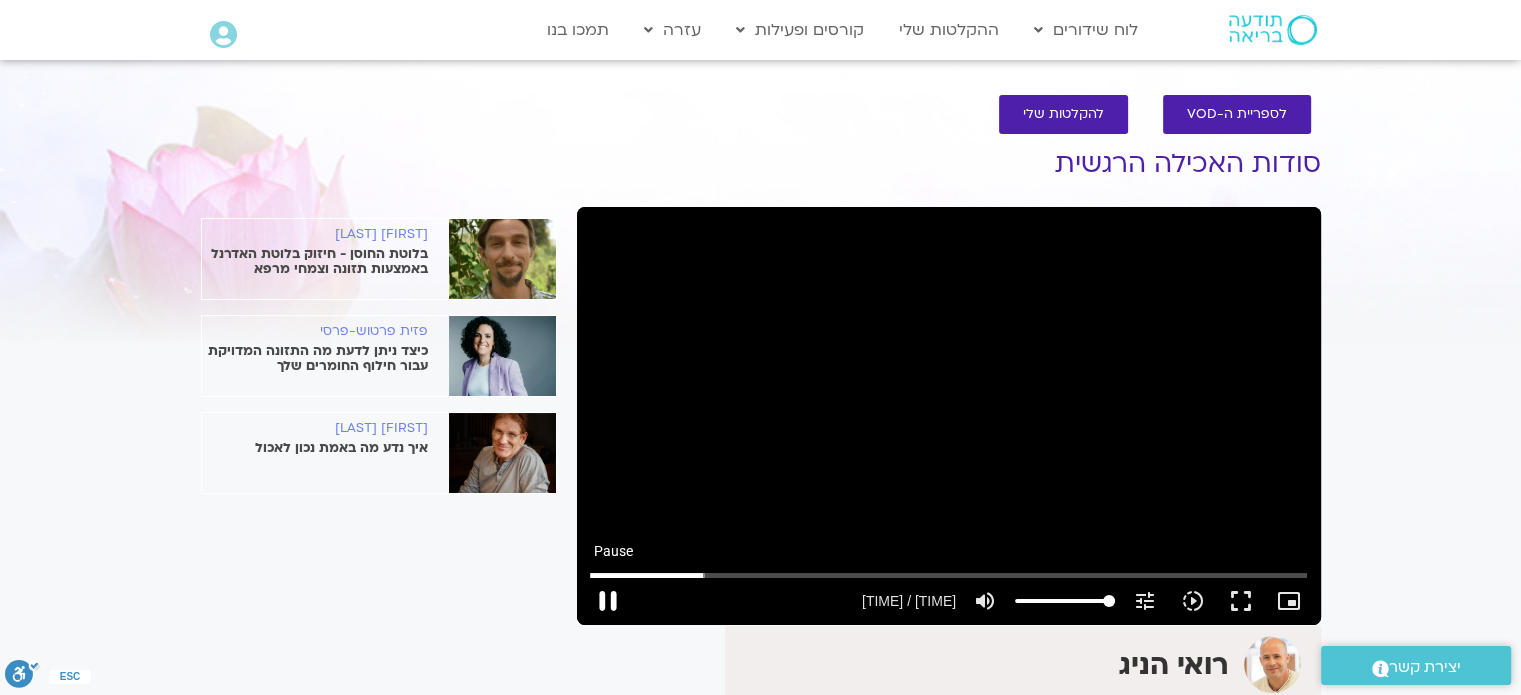 click on "pause" at bounding box center [608, 601] 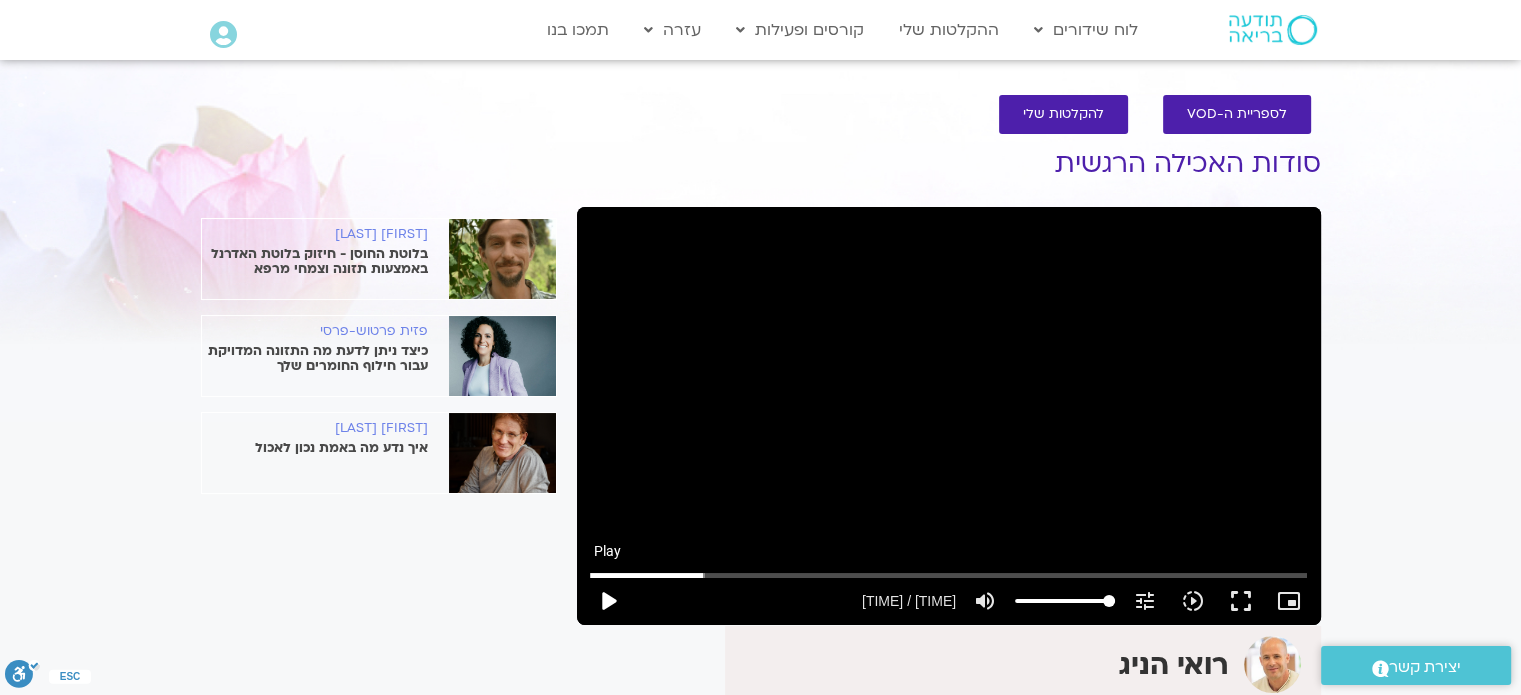 click on "play_arrow" at bounding box center [608, 601] 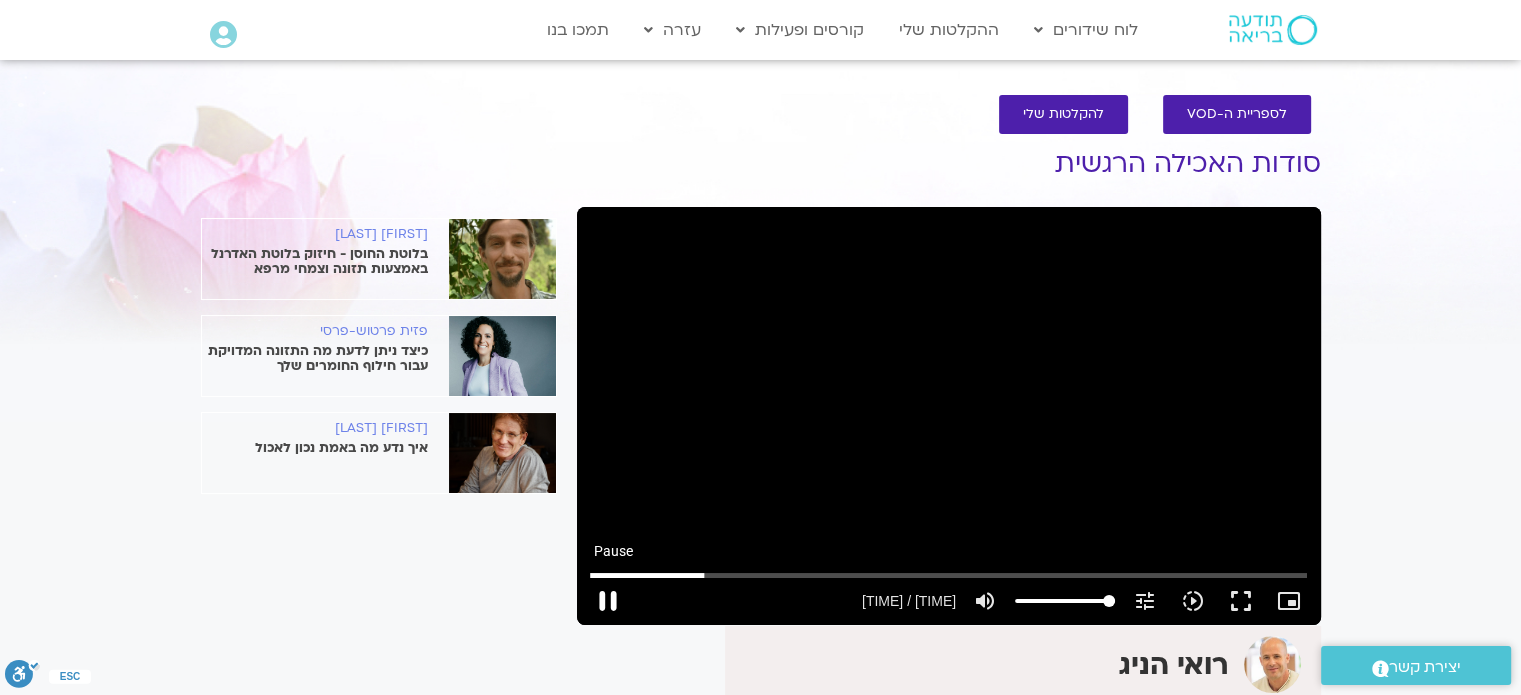 click on "pause" at bounding box center [608, 601] 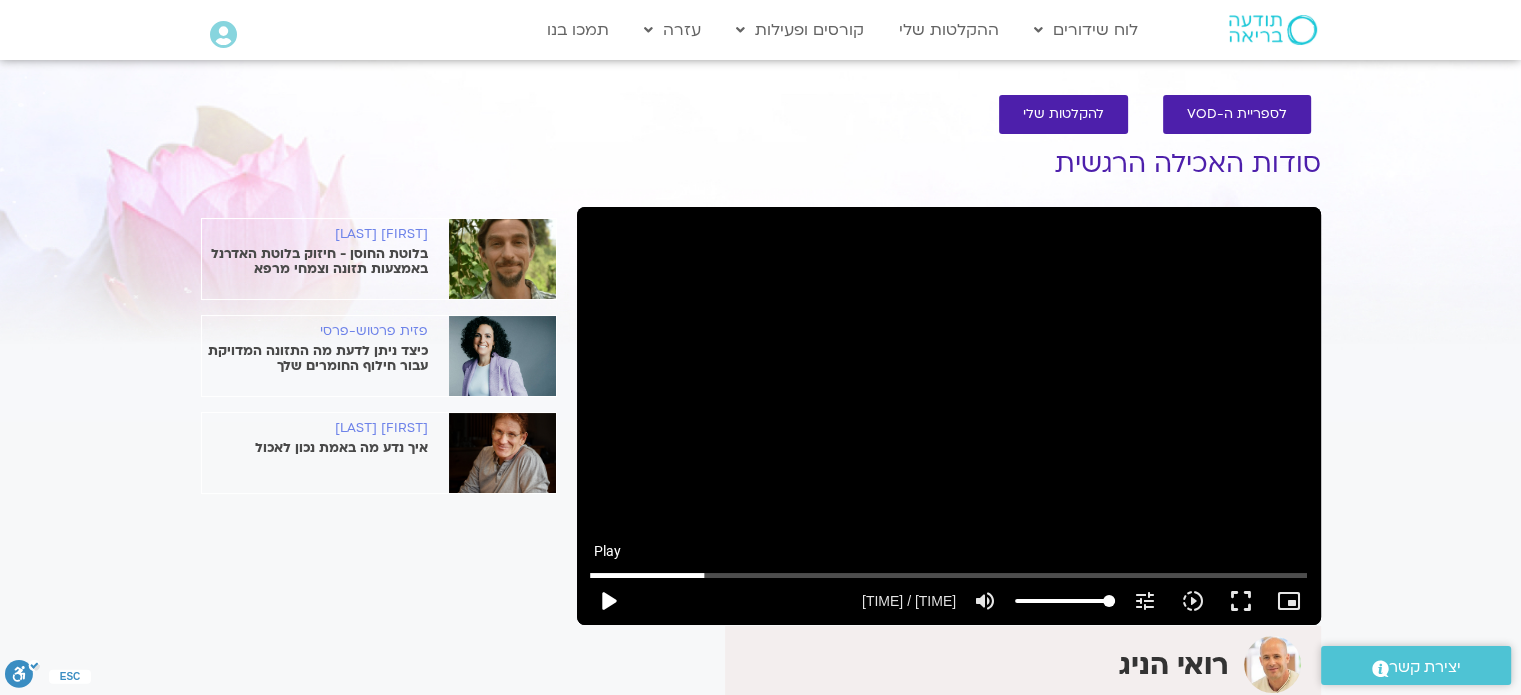 click on "play_arrow" at bounding box center (608, 601) 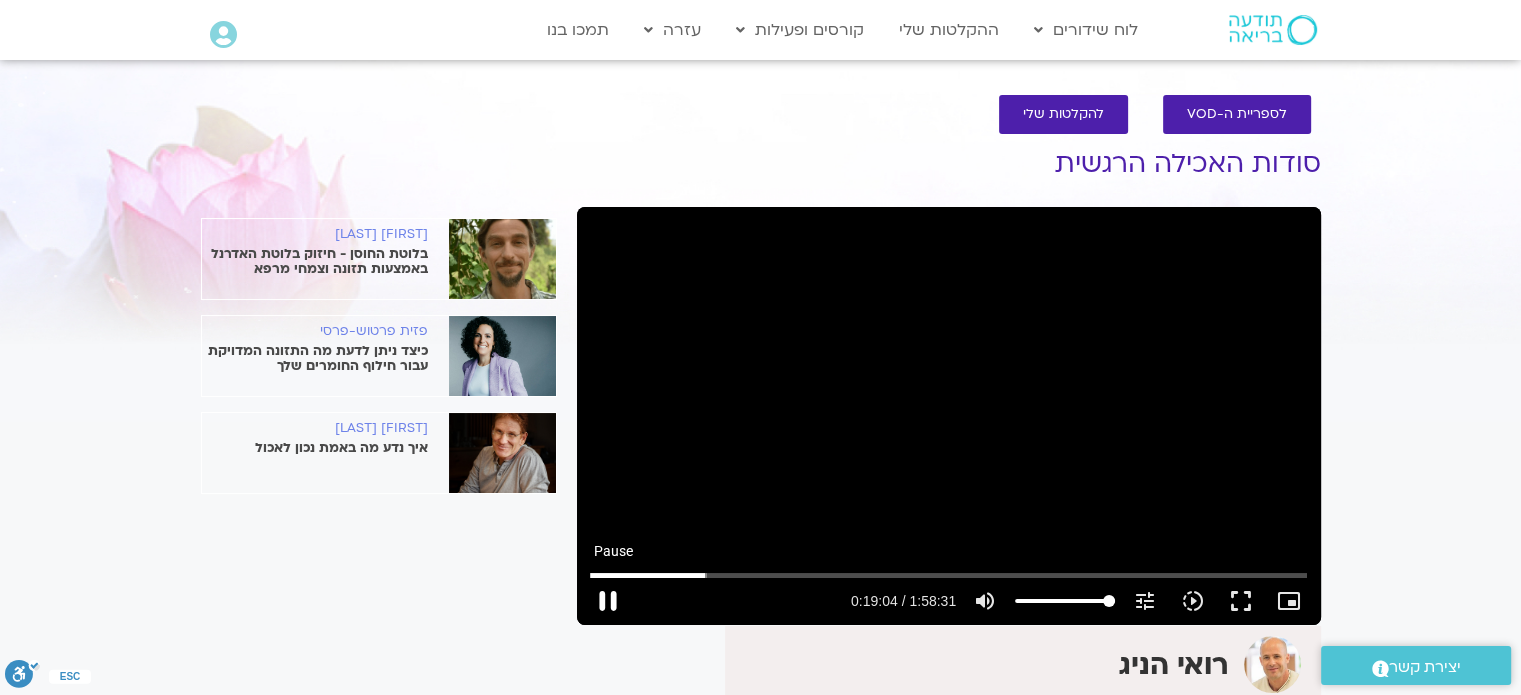 click on "pause" at bounding box center (608, 601) 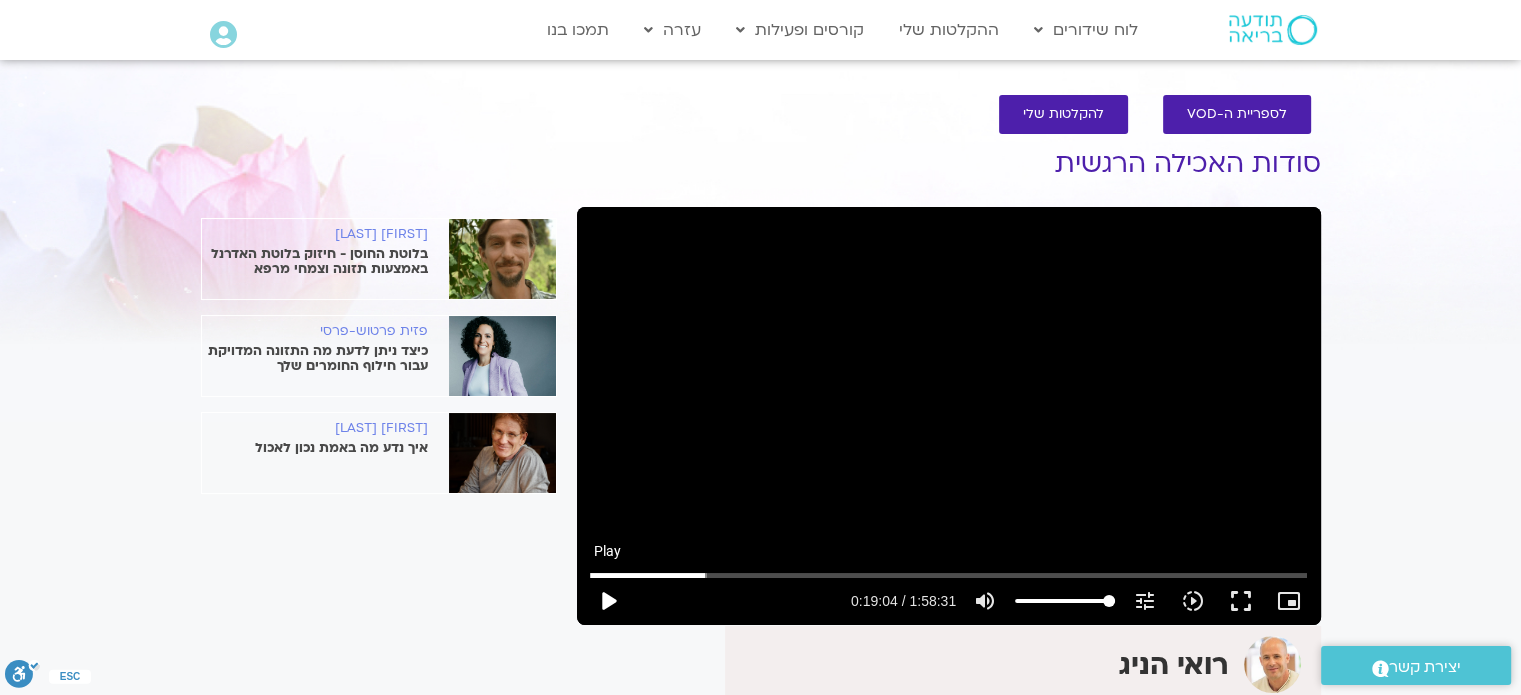 click on "play_arrow" at bounding box center (608, 601) 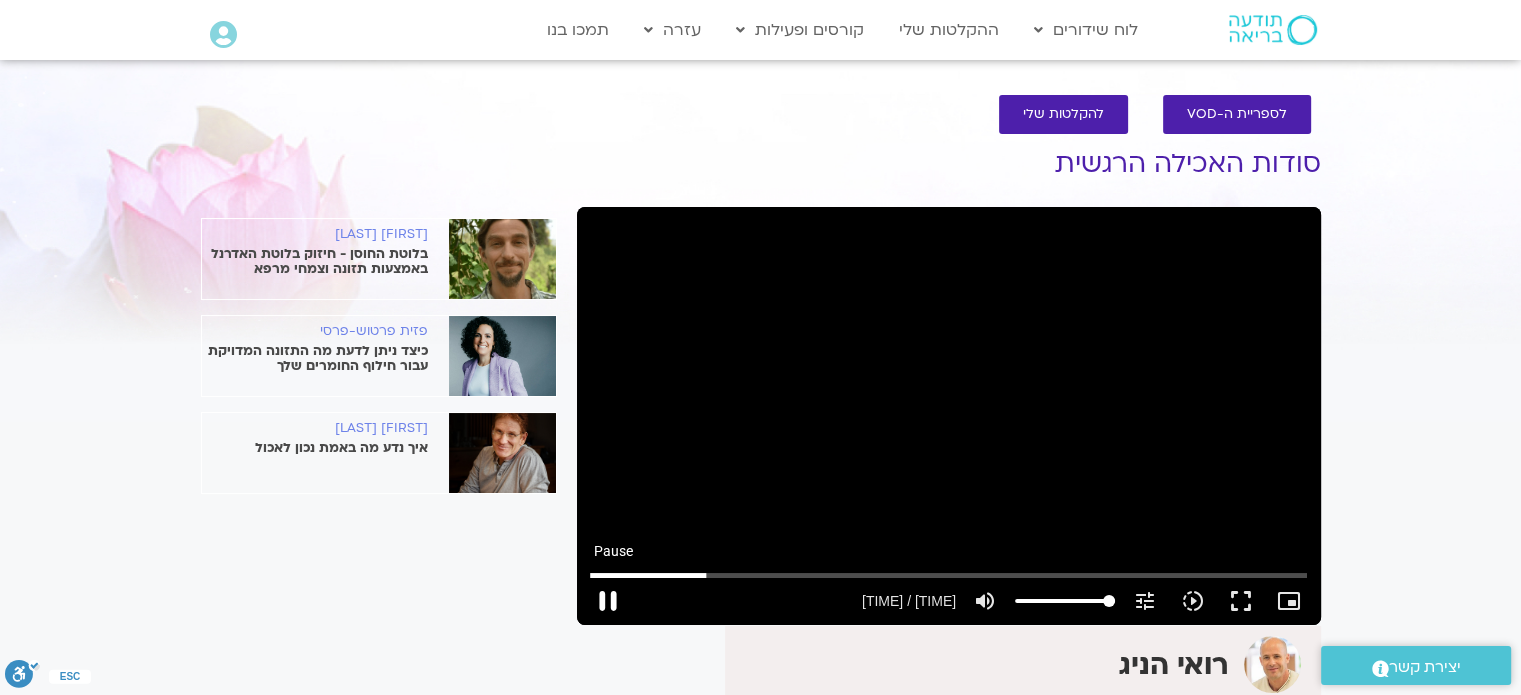 click on "pause" at bounding box center (608, 601) 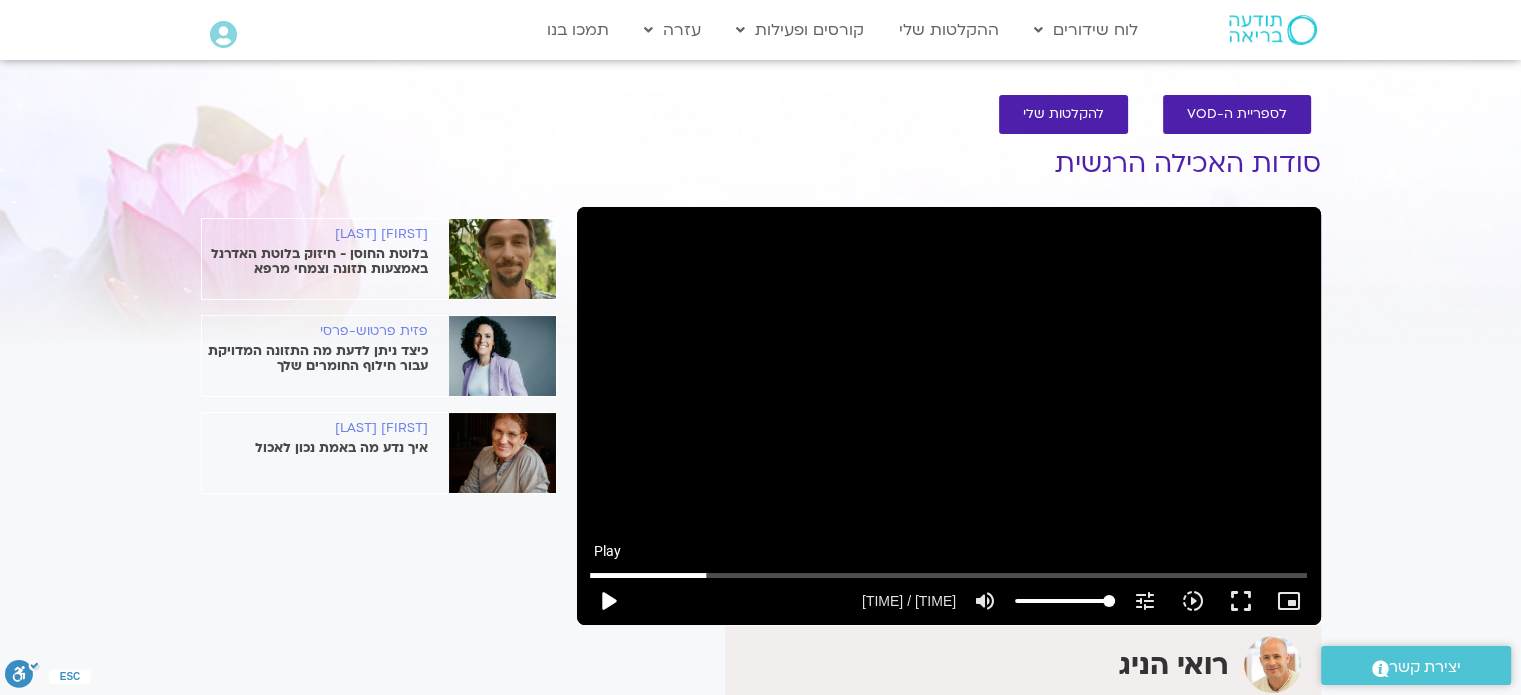 click on "play_arrow" at bounding box center (608, 601) 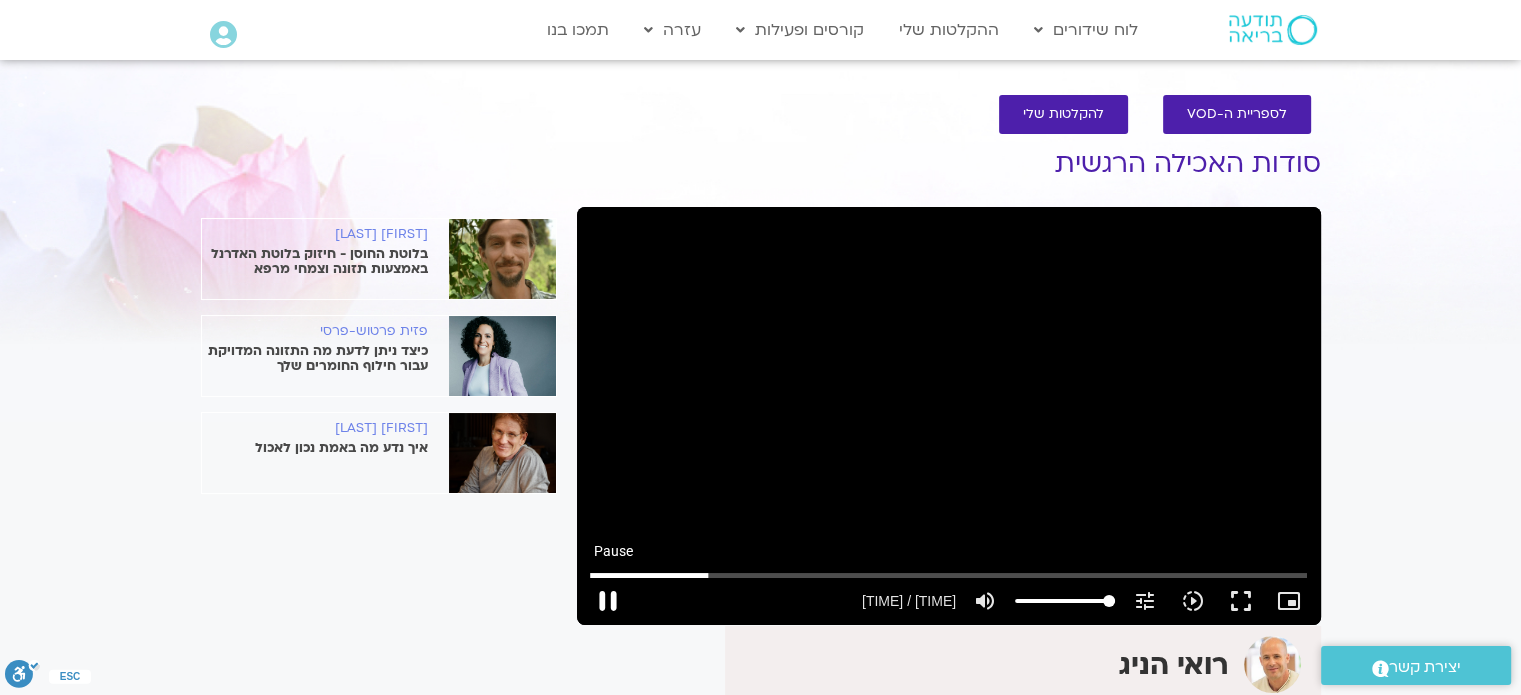 click on "pause" at bounding box center (608, 601) 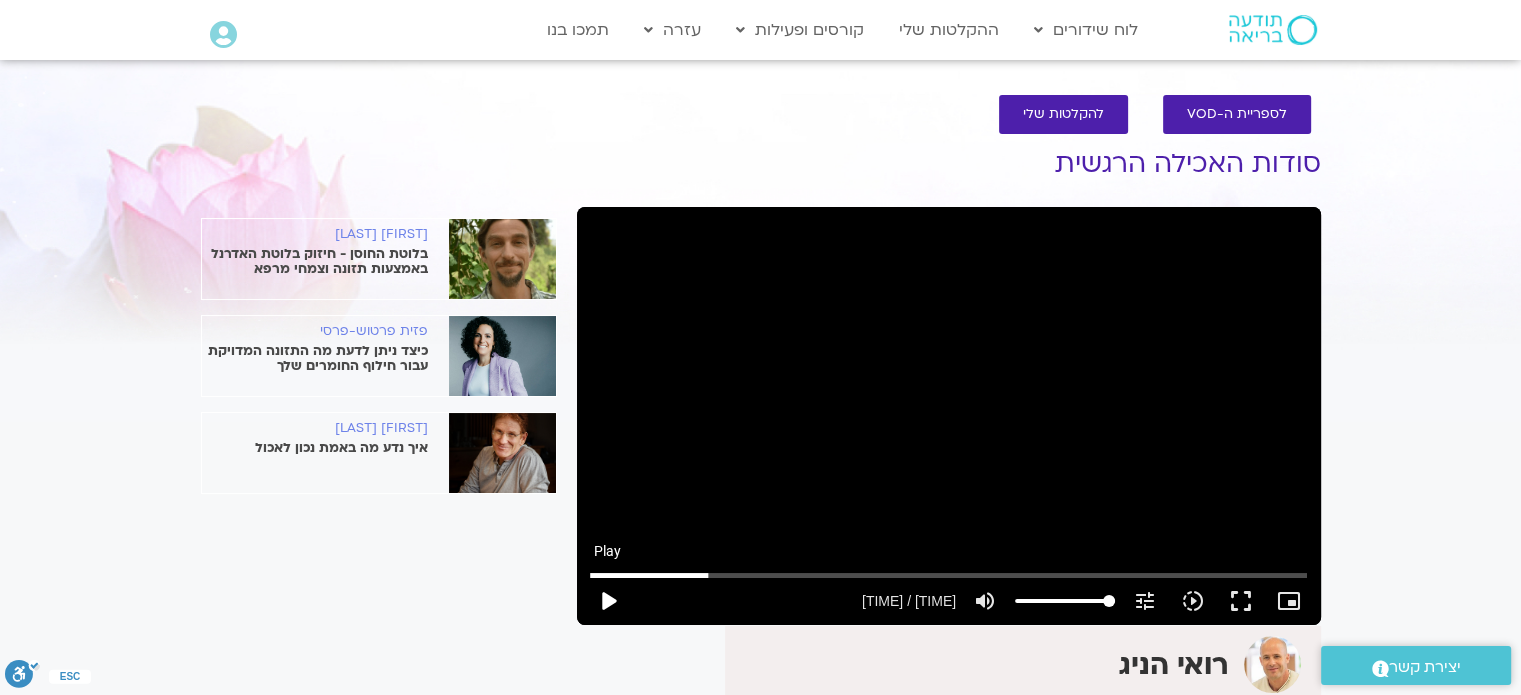 click on "play_arrow" at bounding box center (608, 601) 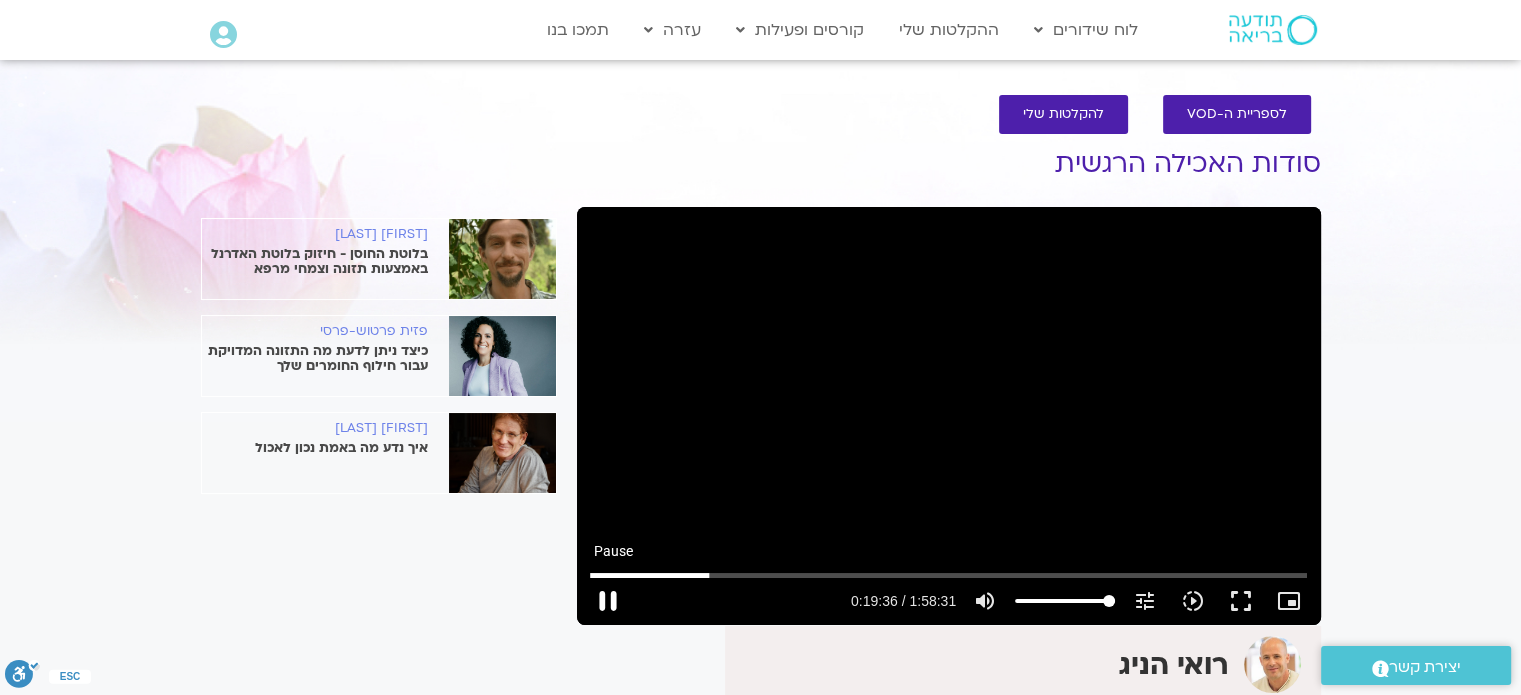 click on "pause" at bounding box center [608, 601] 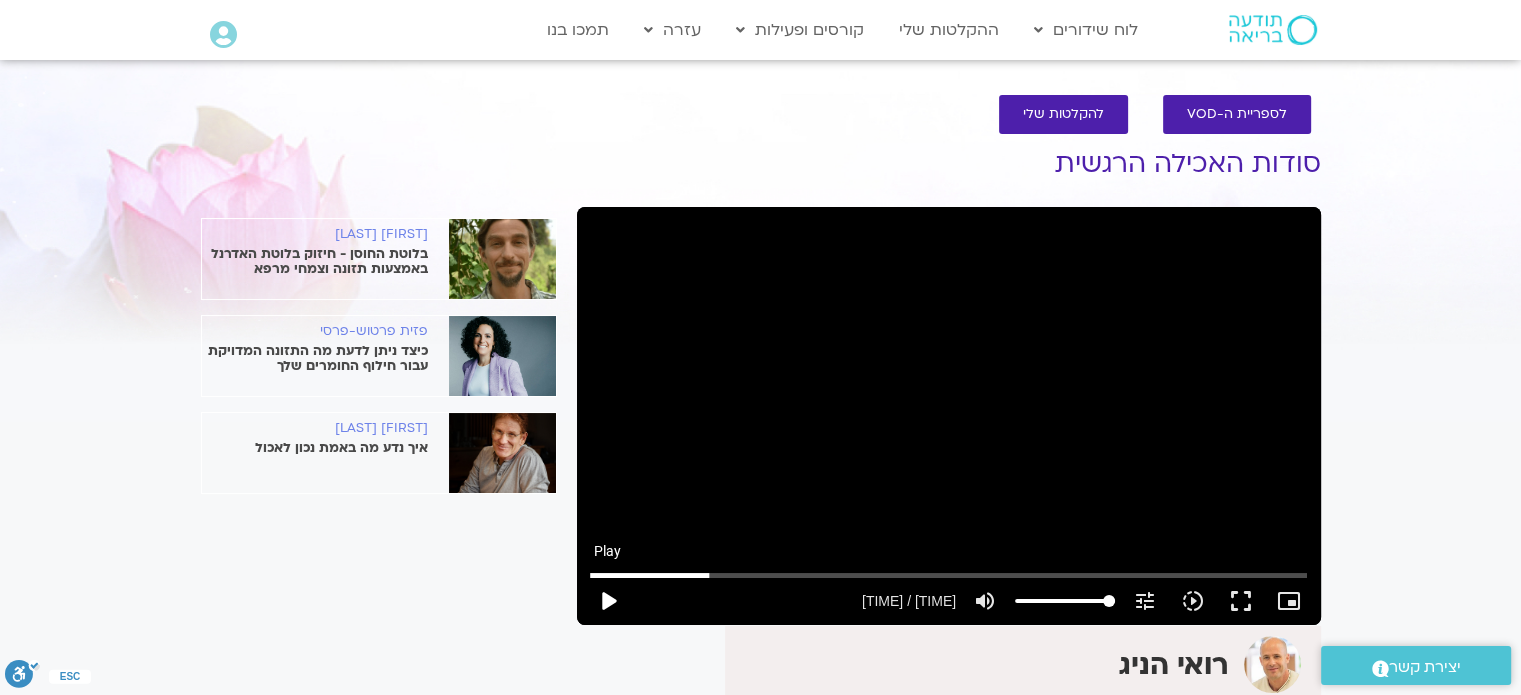 click on "play_arrow" at bounding box center (608, 601) 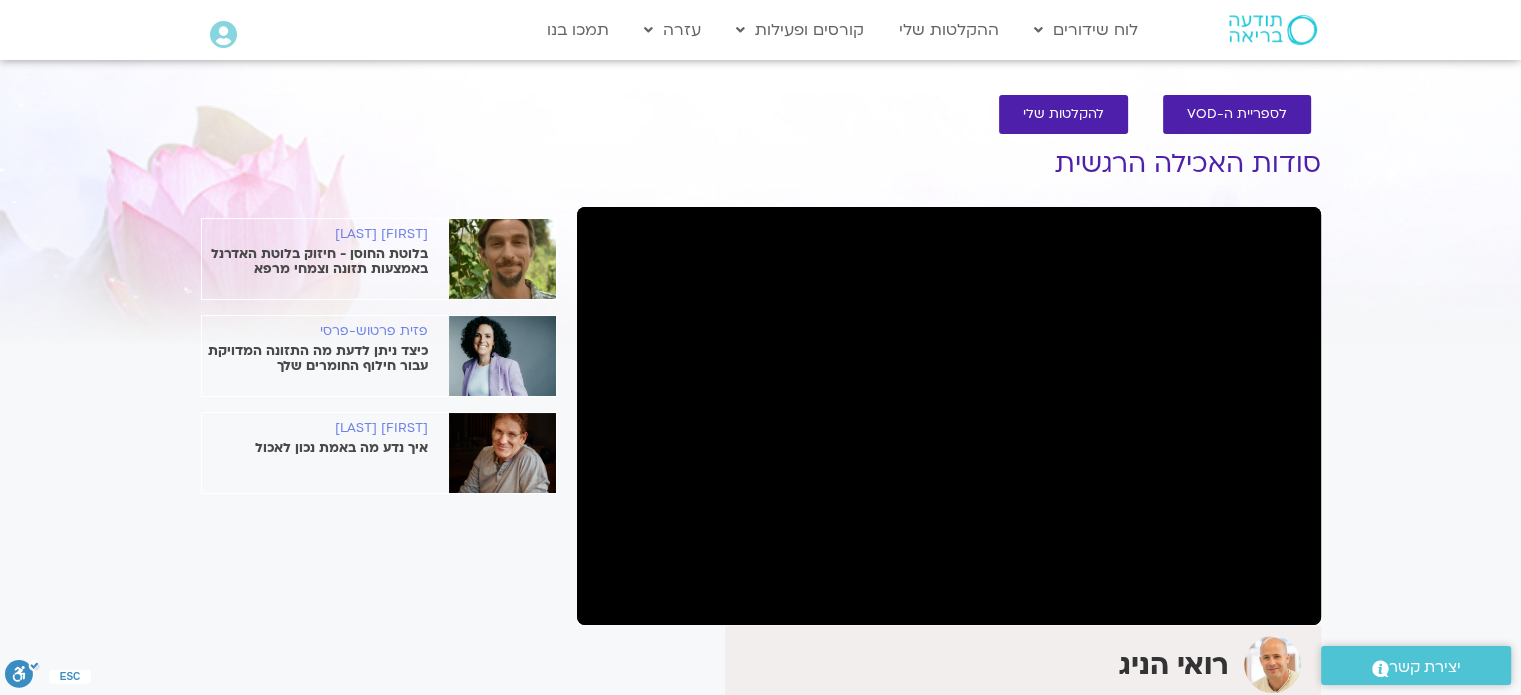 click on "pause" at bounding box center [608, 601] 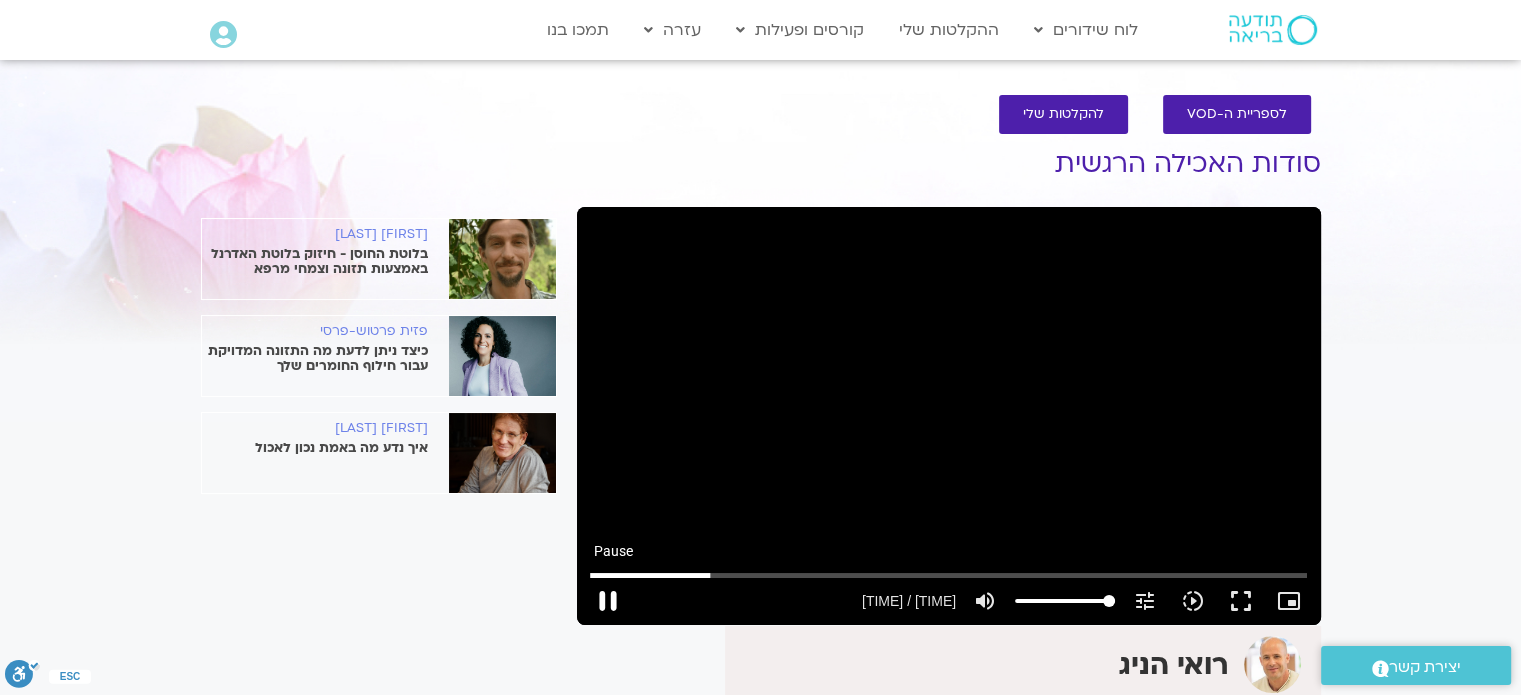 click on "pause" at bounding box center (608, 601) 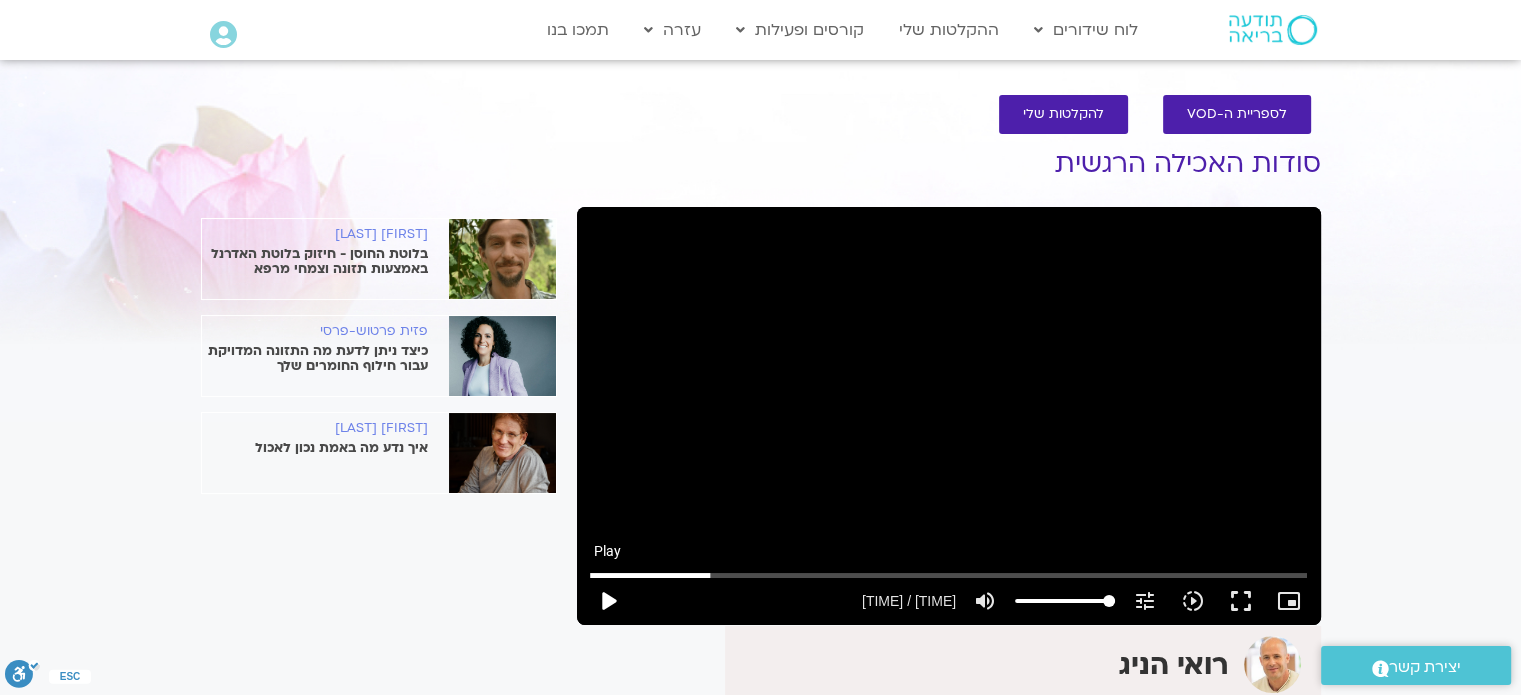 click on "play_arrow" at bounding box center (608, 601) 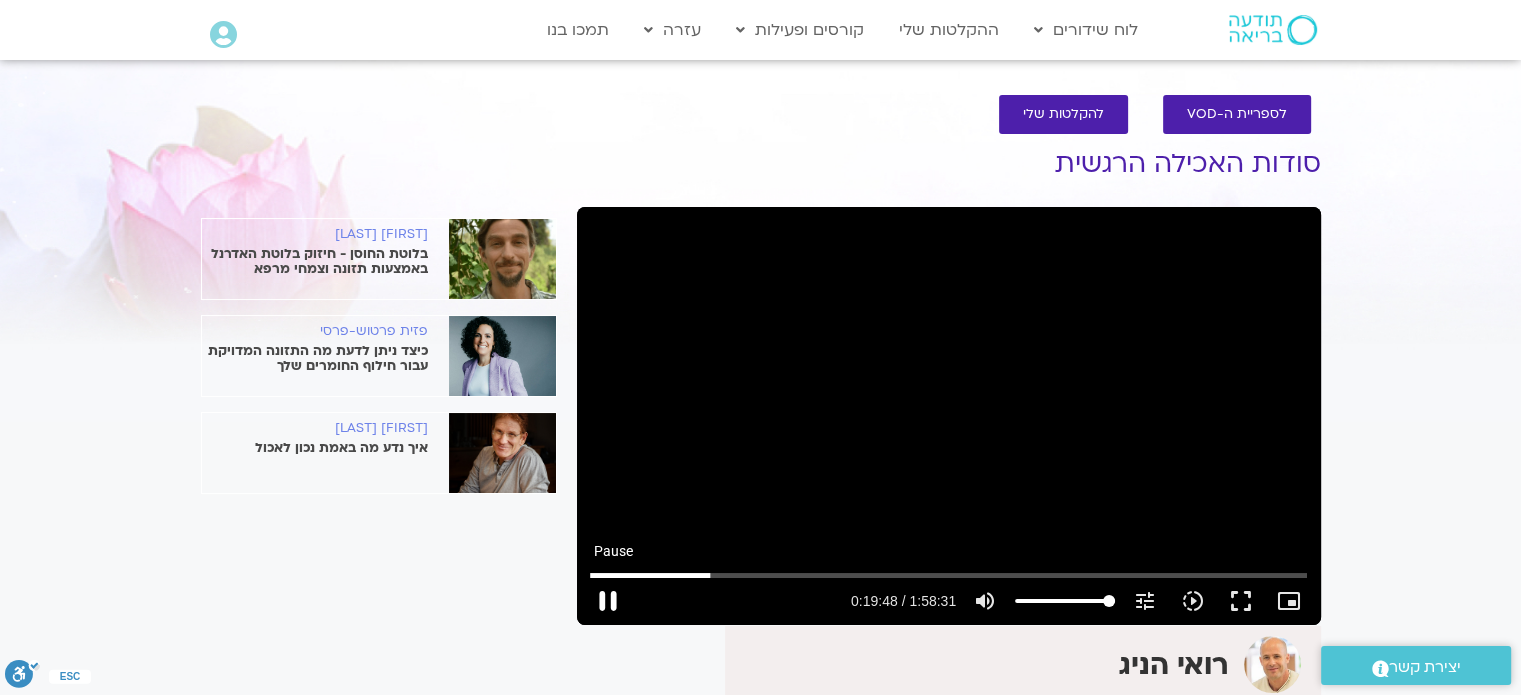 click on "pause" at bounding box center (608, 601) 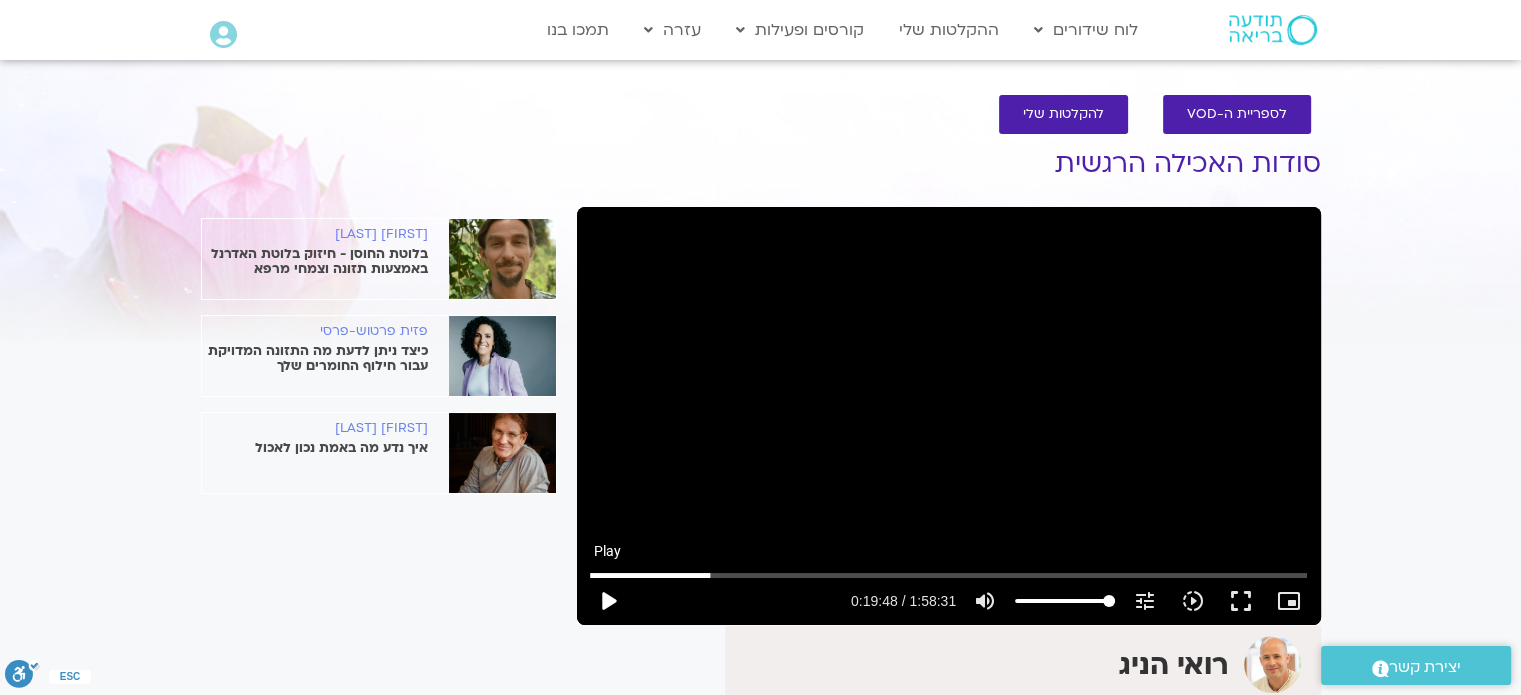 click on "play_arrow" at bounding box center (608, 601) 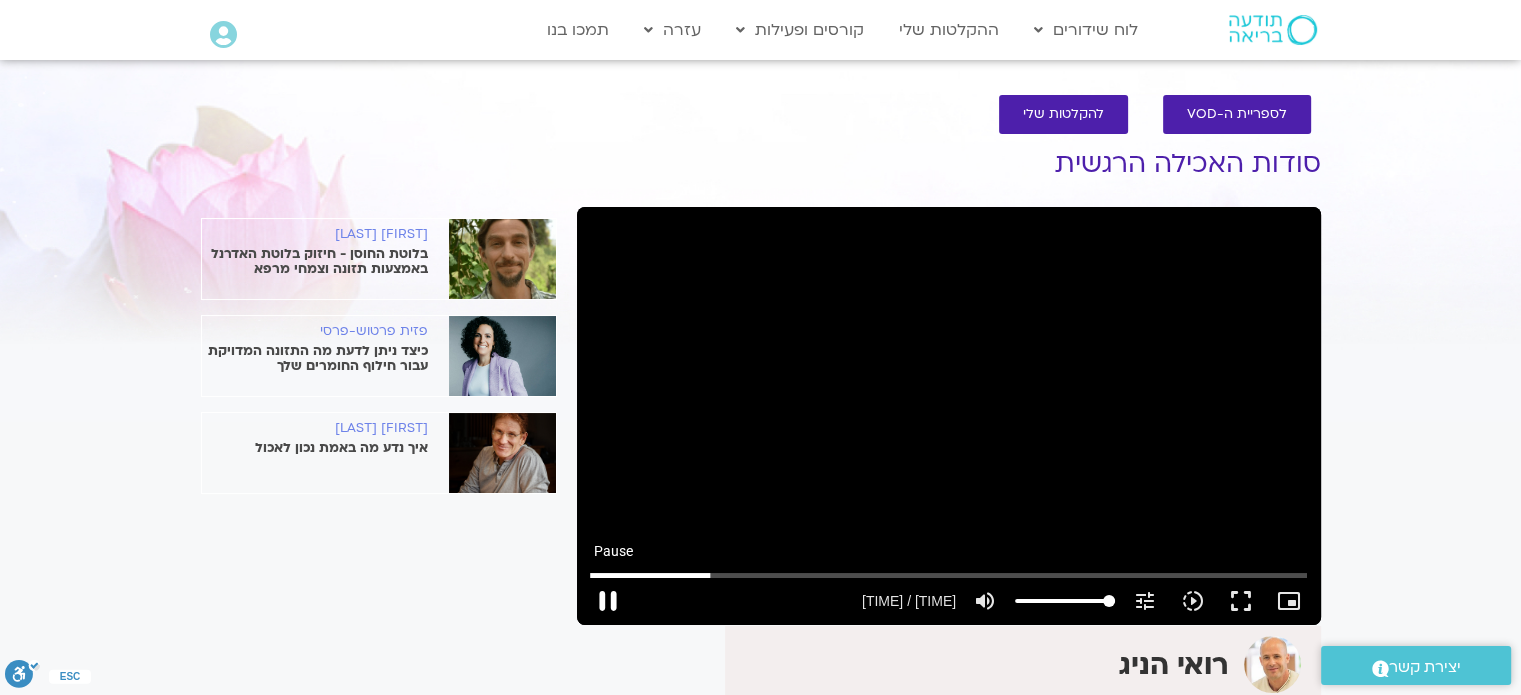click on "pause" at bounding box center (608, 601) 